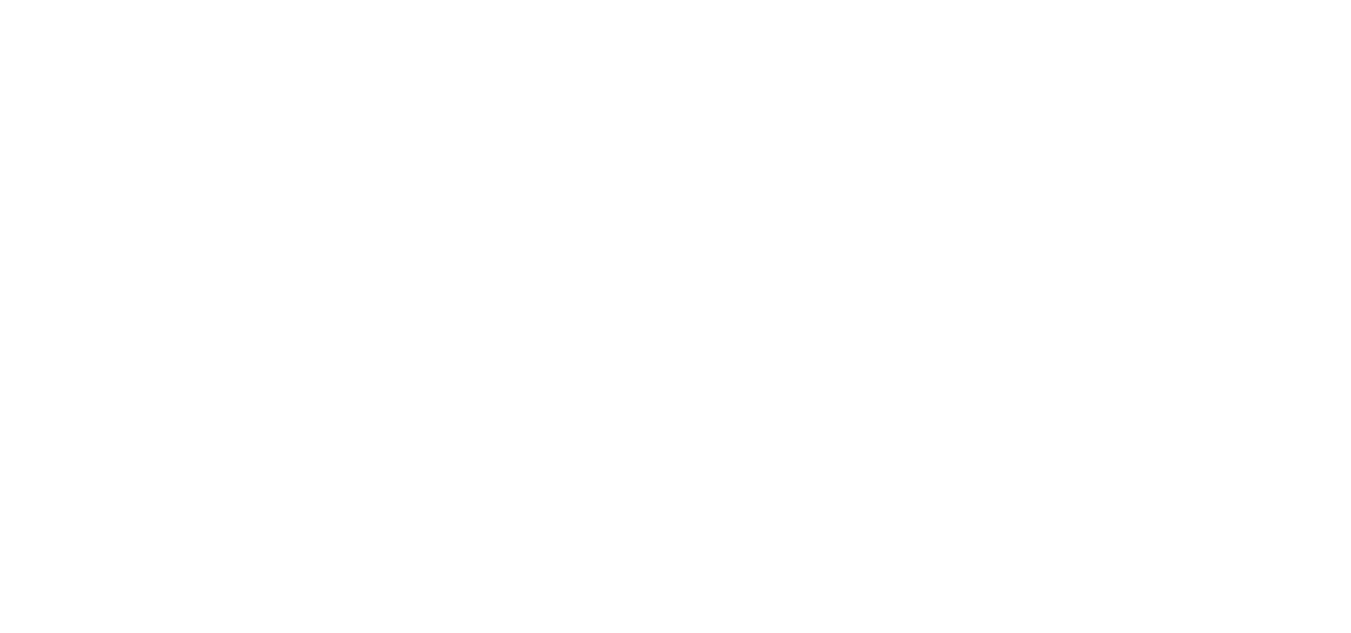 scroll, scrollTop: 0, scrollLeft: 0, axis: both 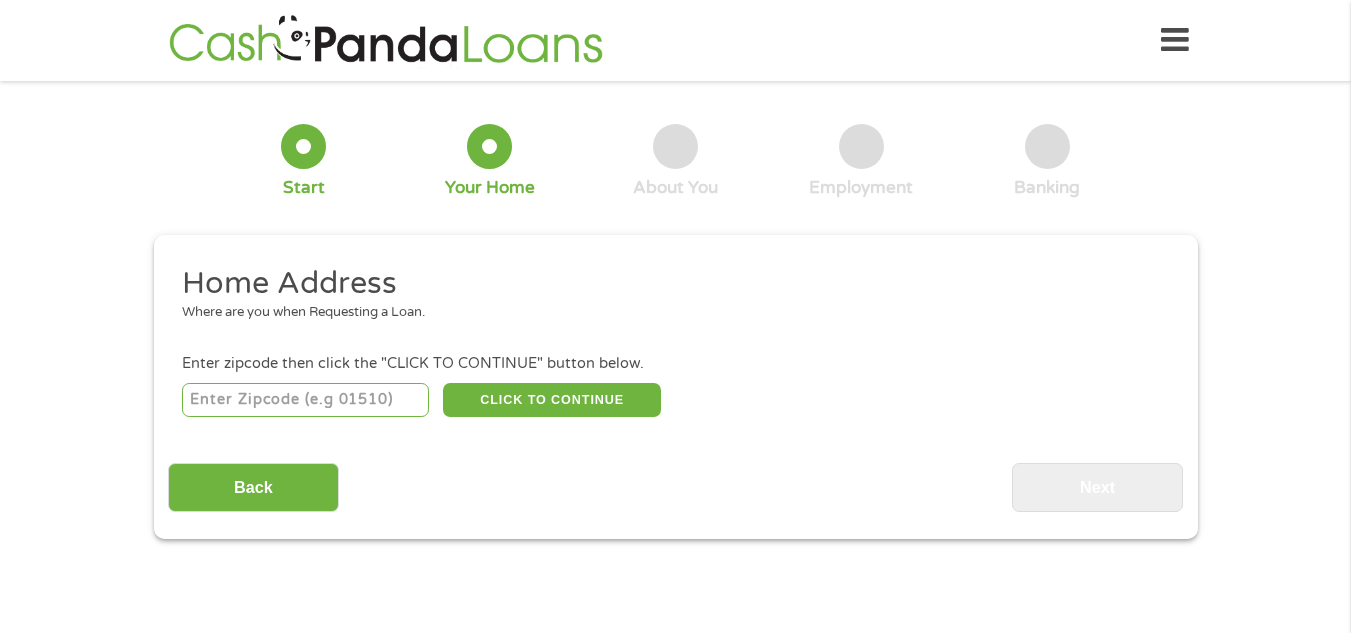 click at bounding box center [305, 400] 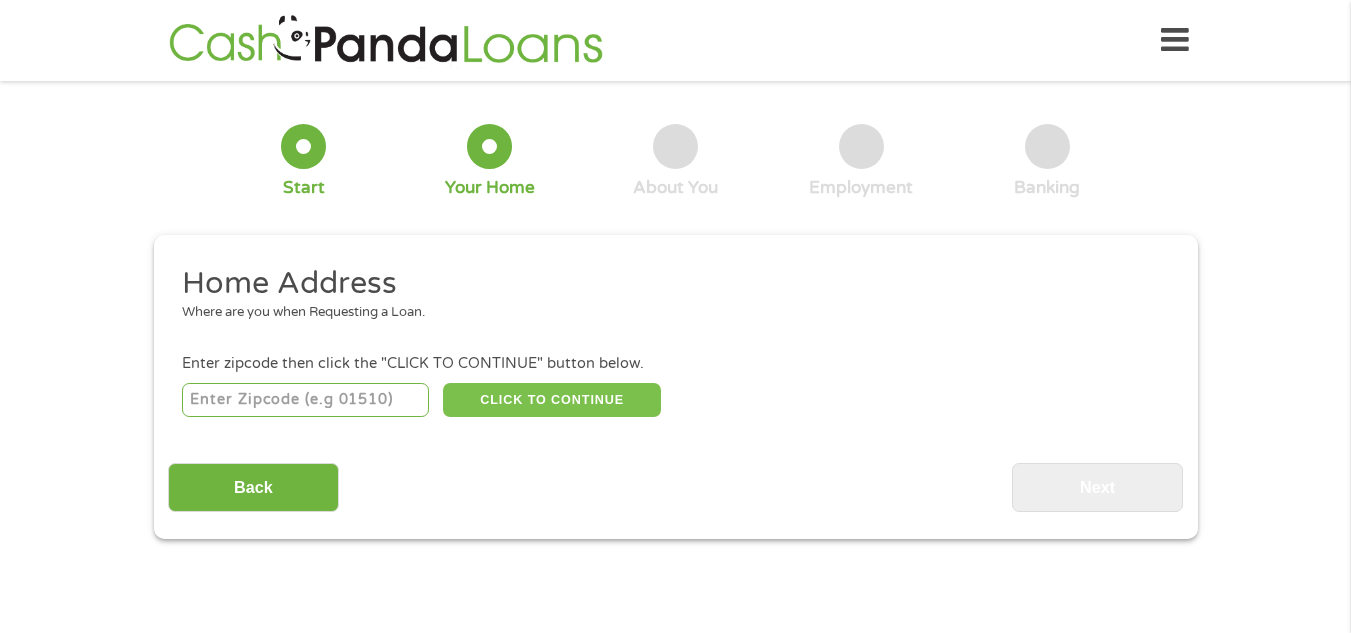 click on "CLICK TO CONTINUE" at bounding box center (552, 400) 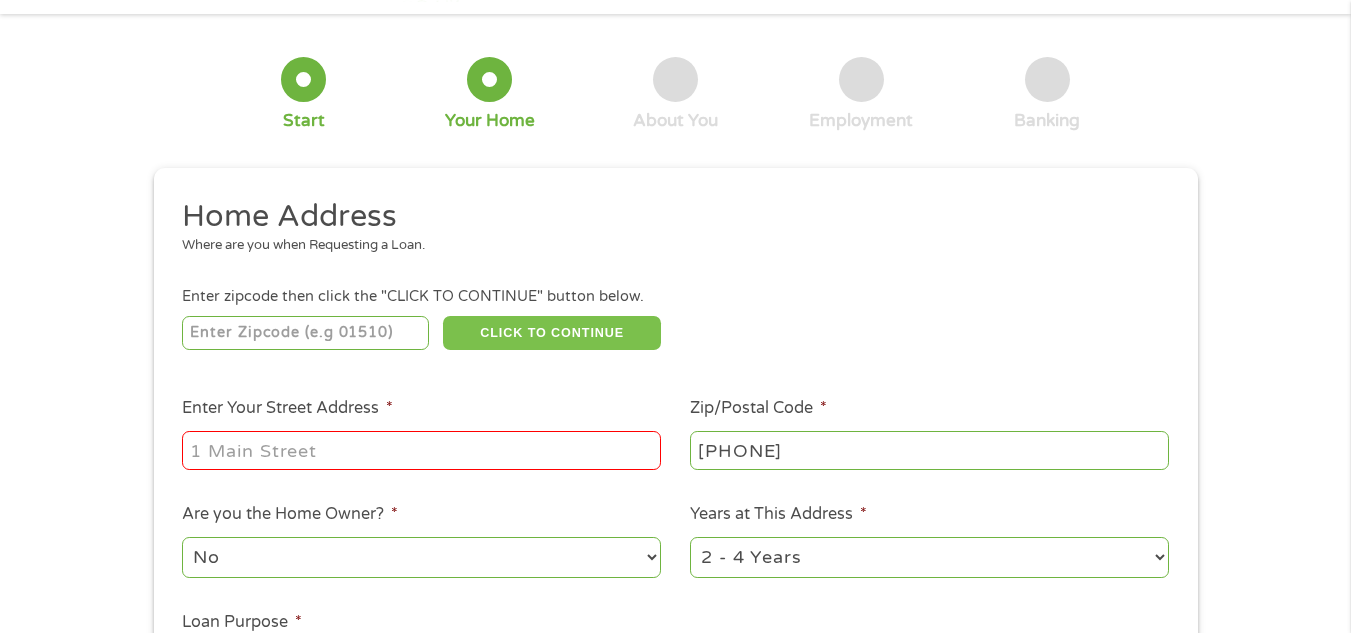 scroll, scrollTop: 100, scrollLeft: 0, axis: vertical 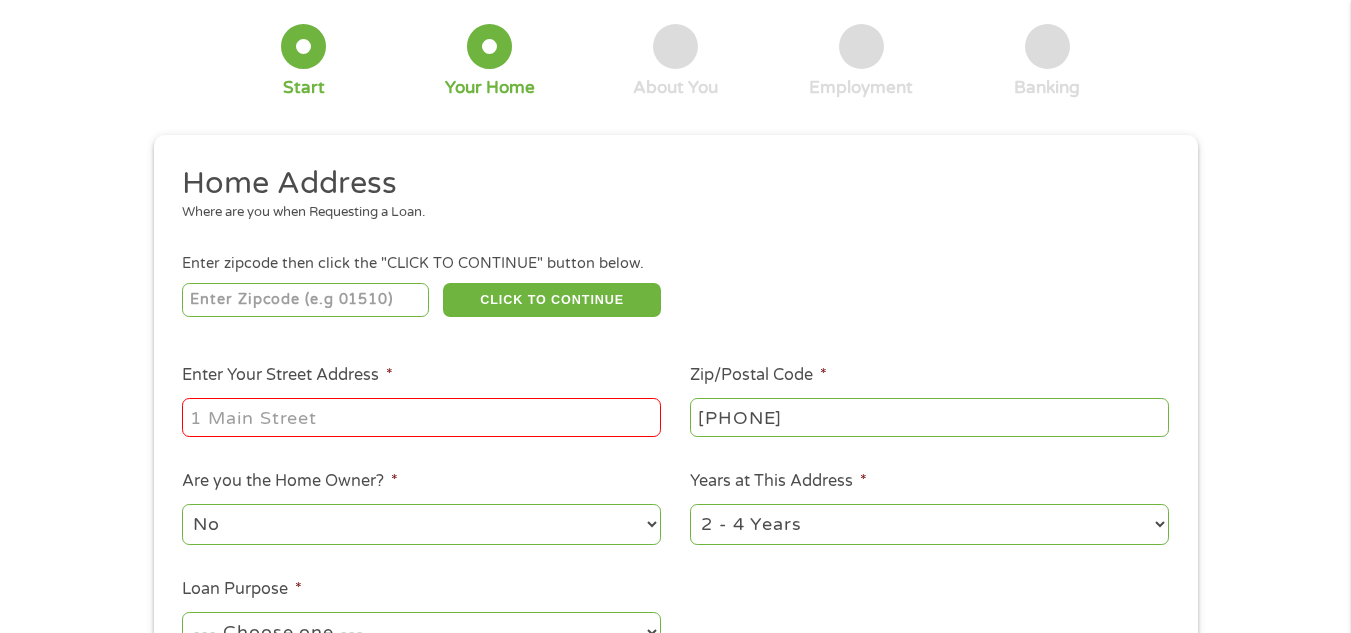 click on "Enter Your Street Address *" at bounding box center [421, 417] 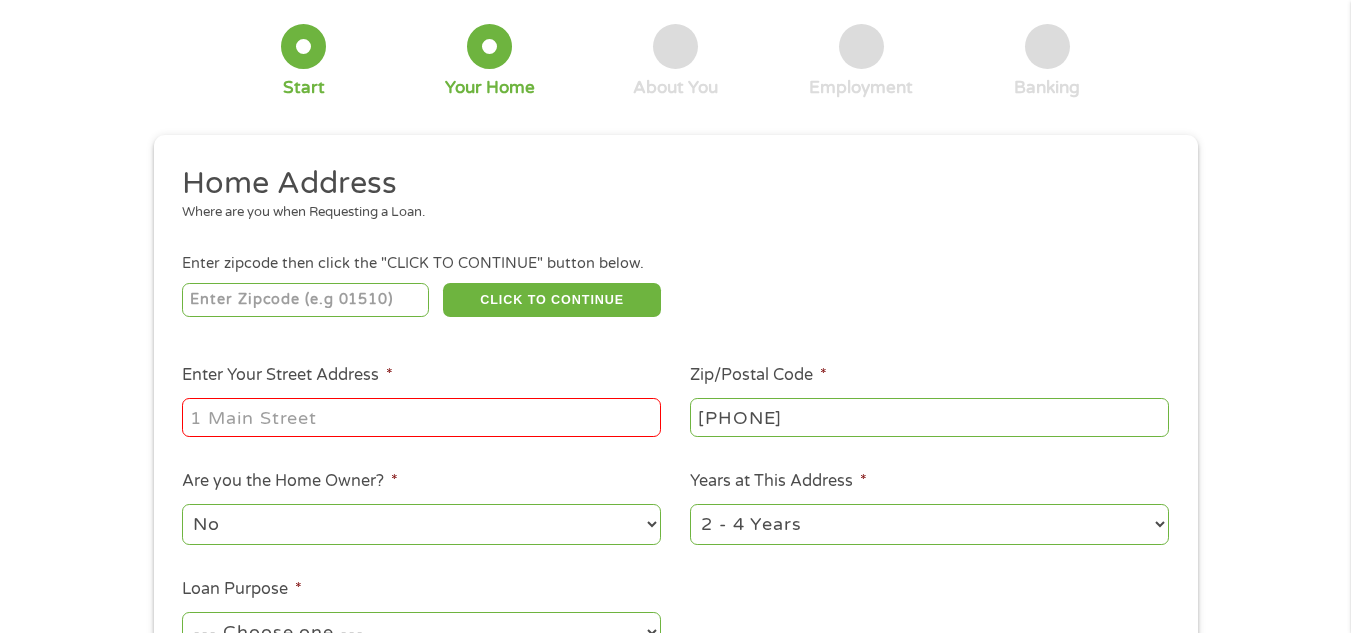 type on "[NUMBER] [STREET]" 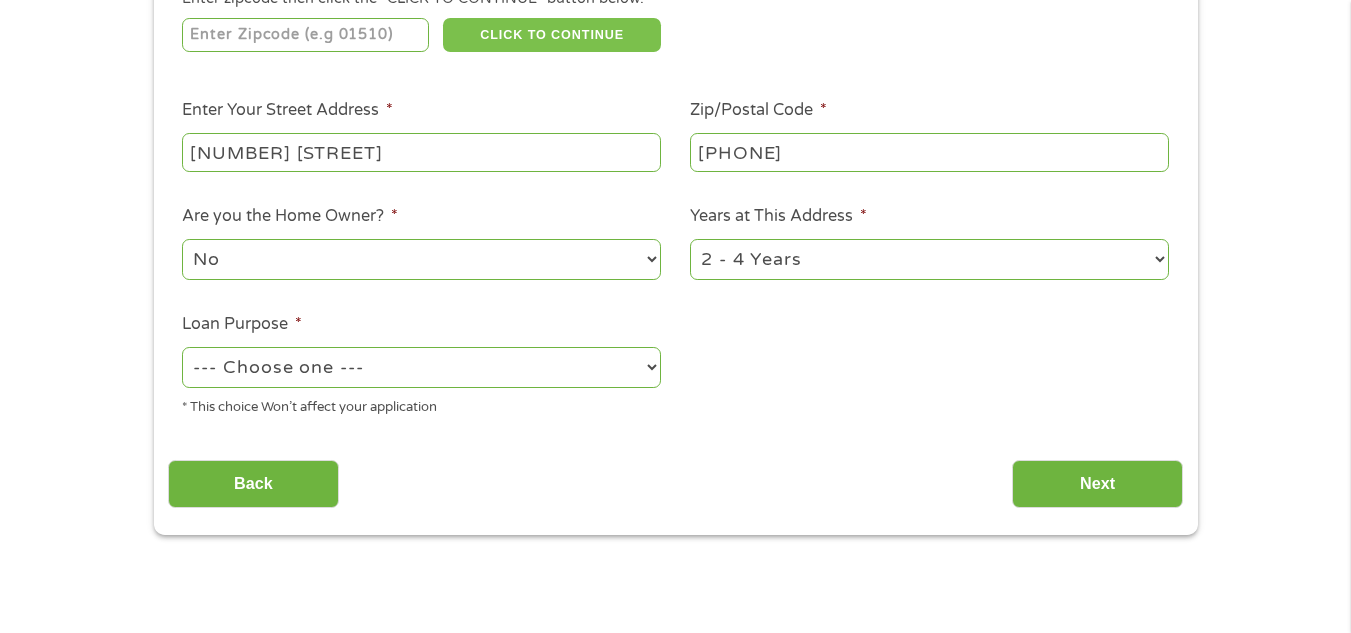 scroll, scrollTop: 400, scrollLeft: 0, axis: vertical 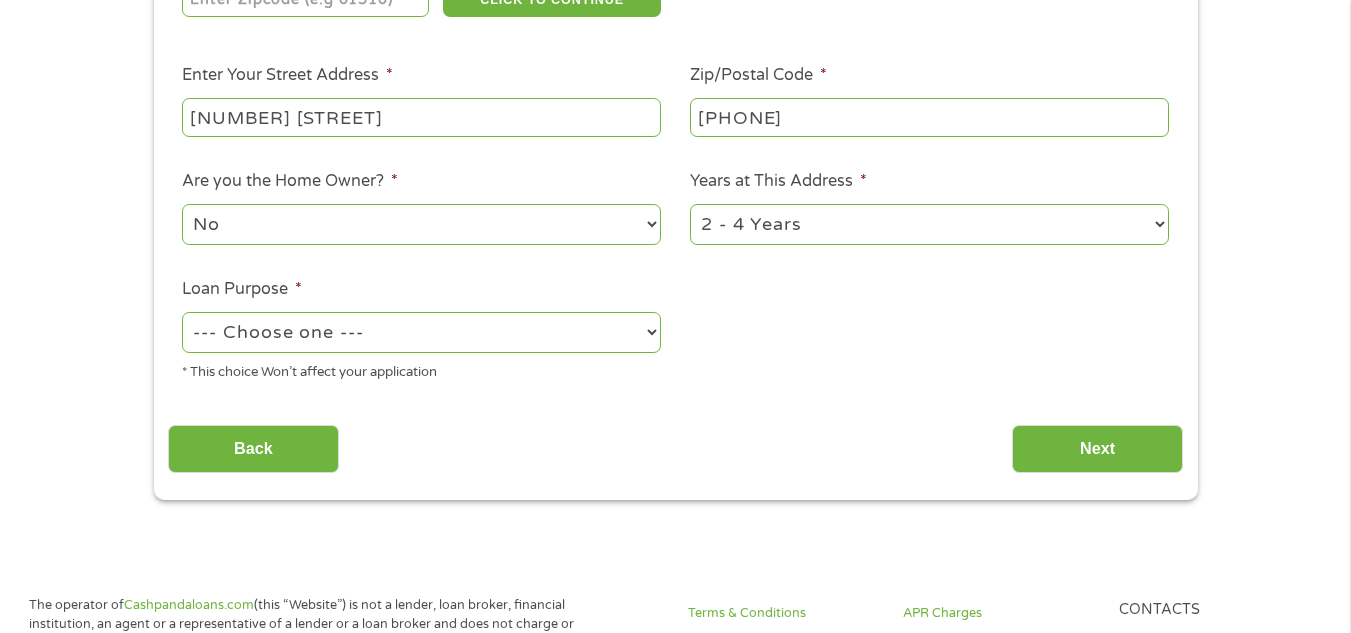 click on "--- Choose one --- Pay Bills Debt Consolidation Home Improvement Major Purchase Car Loan Short Term Cash Medical Expenses Other" at bounding box center (421, 332) 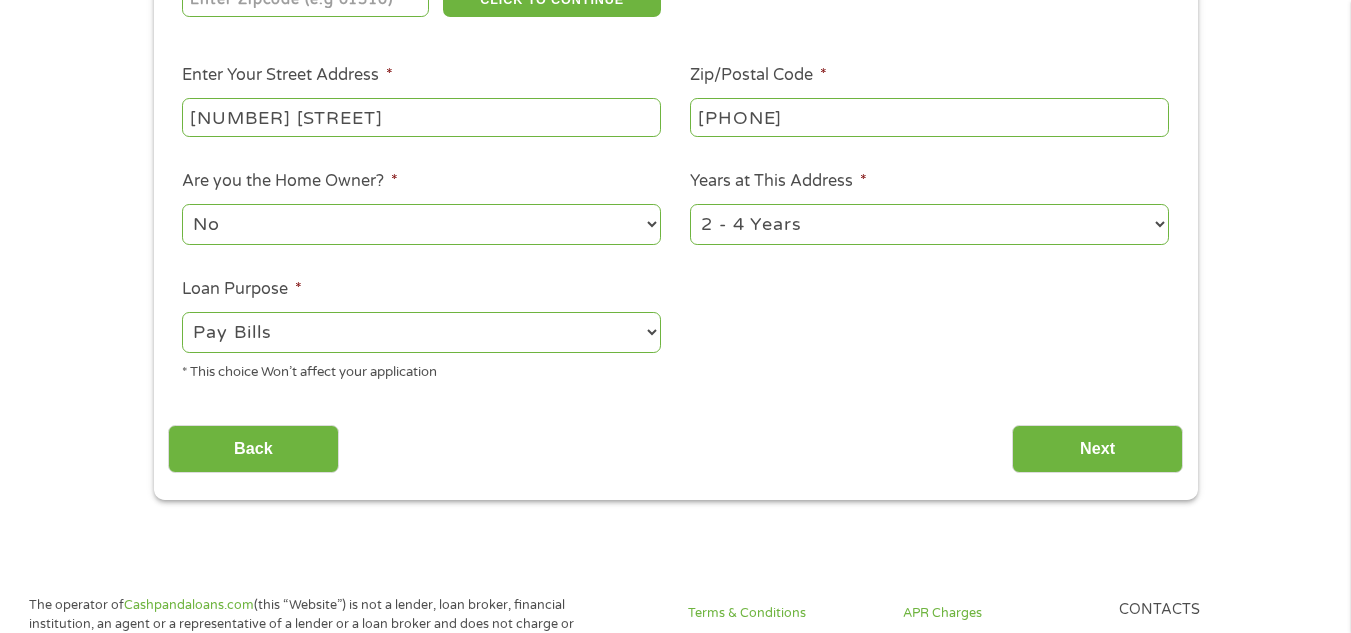 click on "--- Choose one --- Pay Bills Debt Consolidation Home Improvement Major Purchase Car Loan Short Term Cash Medical Expenses Other" at bounding box center [421, 332] 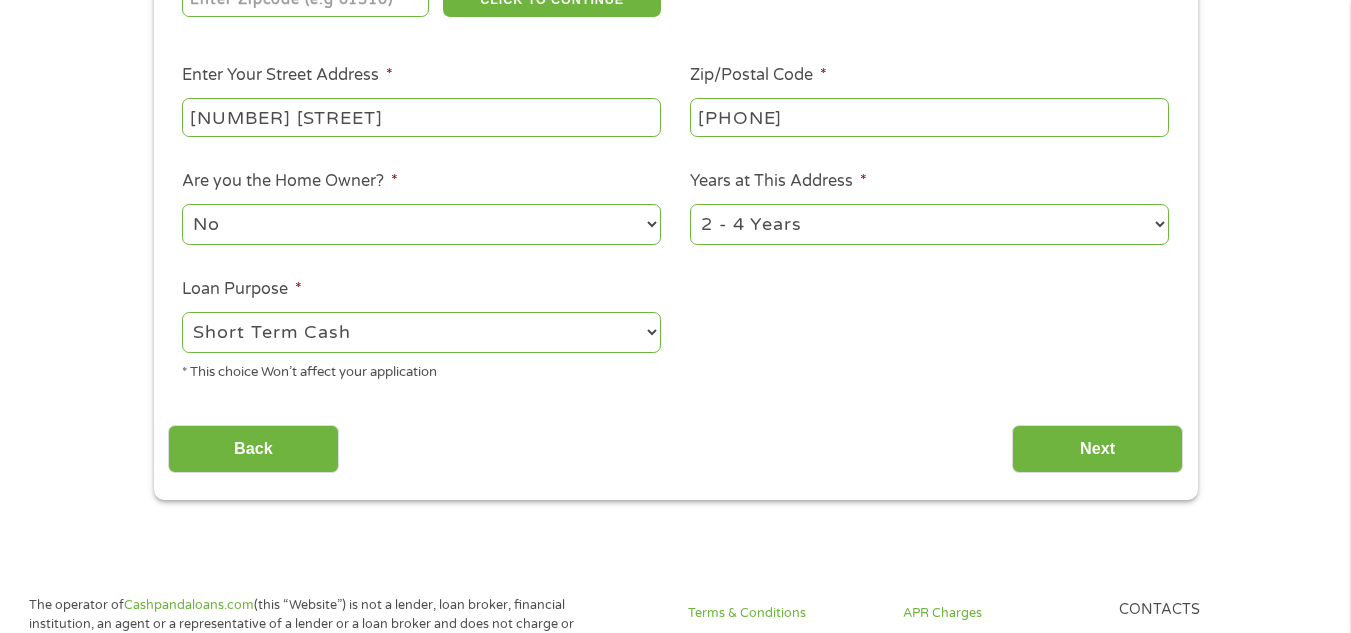 click on "--- Choose one --- Pay Bills Debt Consolidation Home Improvement Major Purchase Car Loan Short Term Cash Medical Expenses Other" at bounding box center [421, 332] 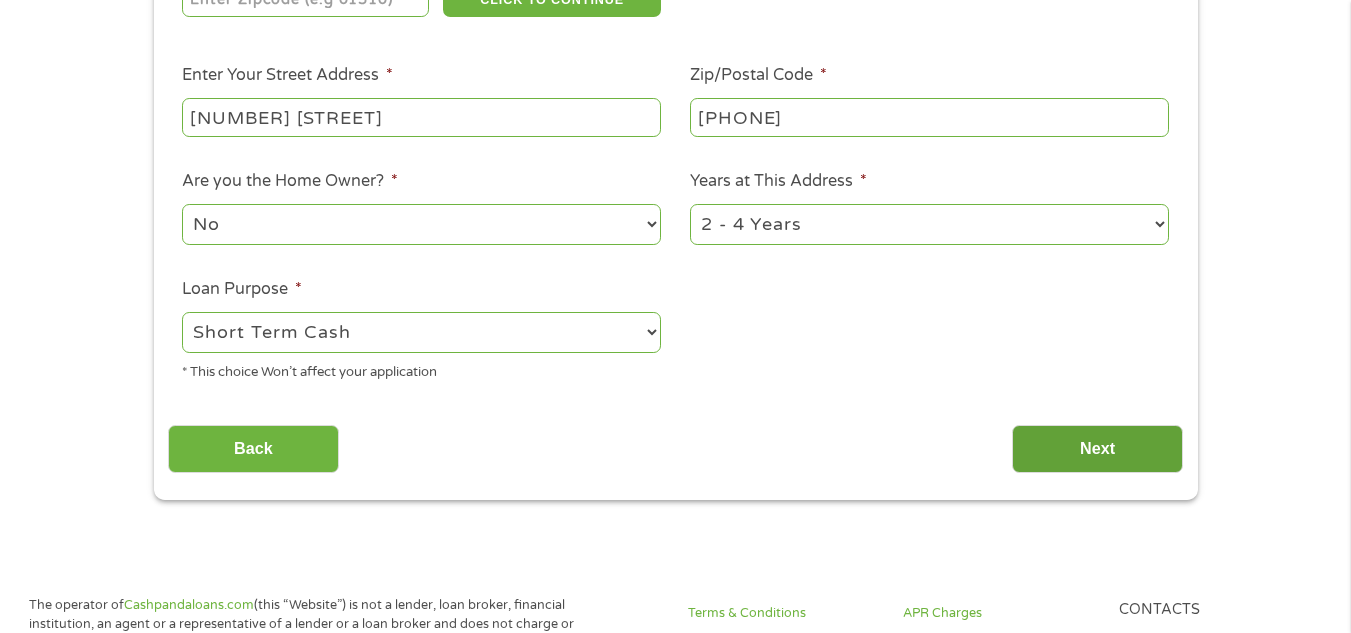 click on "Next" at bounding box center [1097, 449] 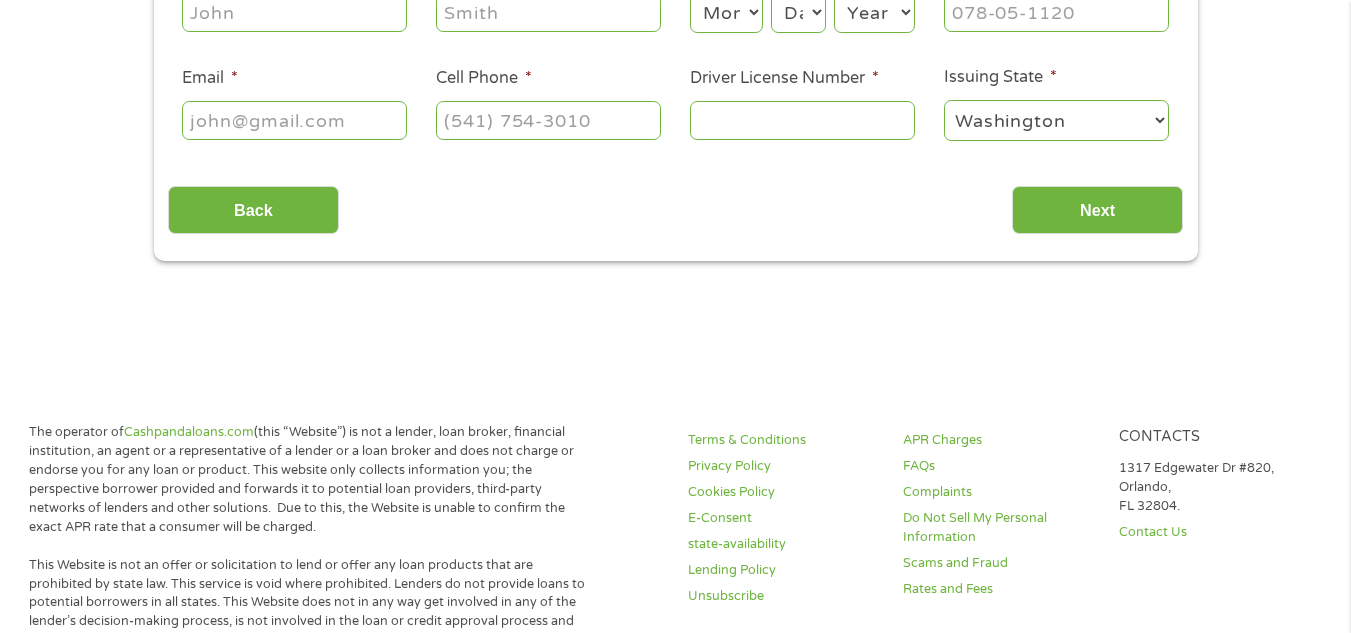 scroll, scrollTop: 8, scrollLeft: 8, axis: both 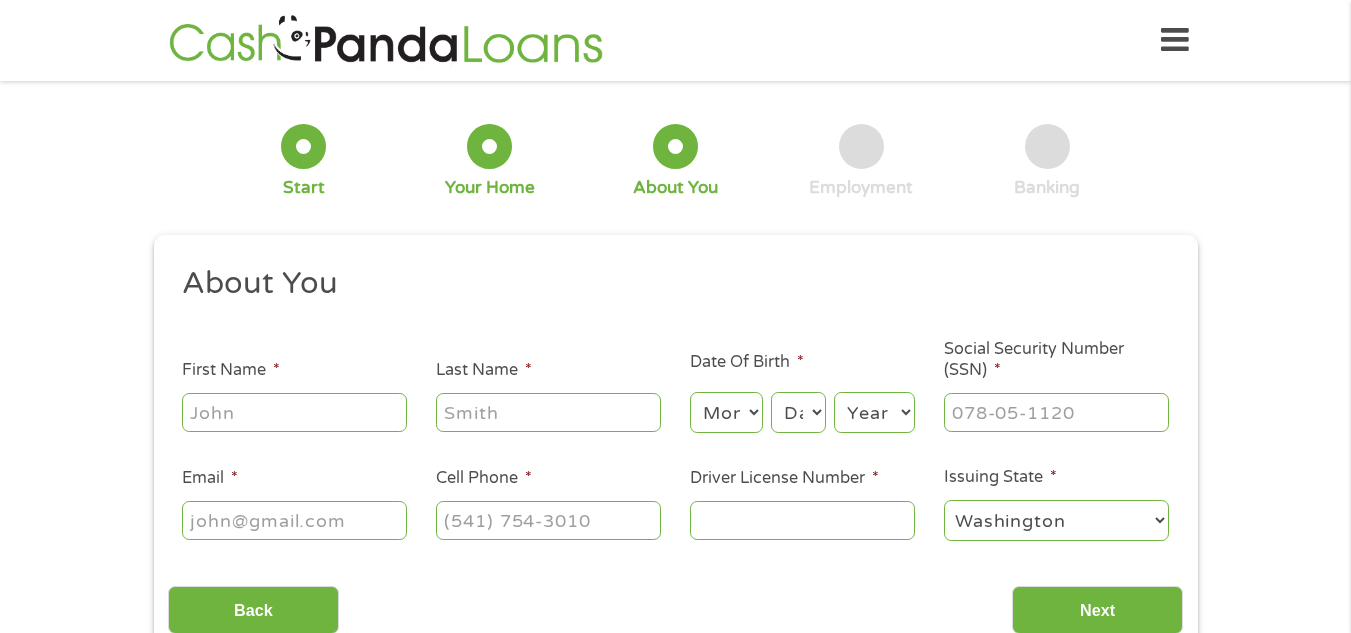 click on "First Name *" at bounding box center [294, 412] 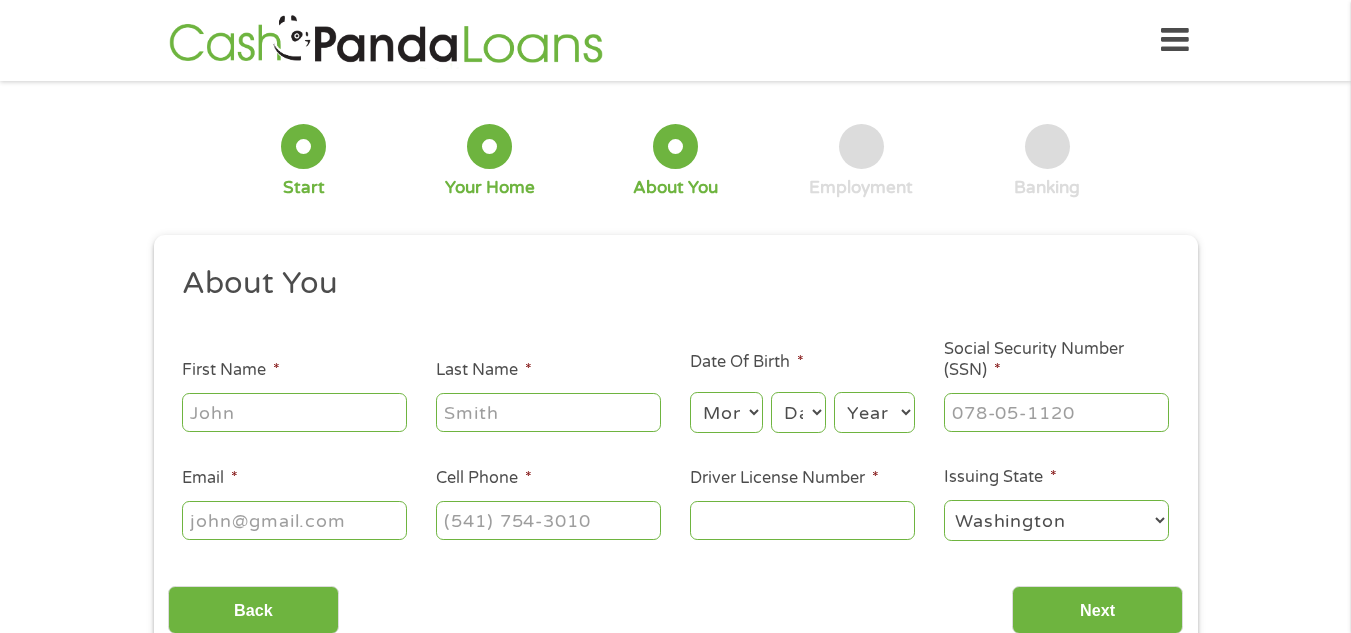 type on "[FIRST]" 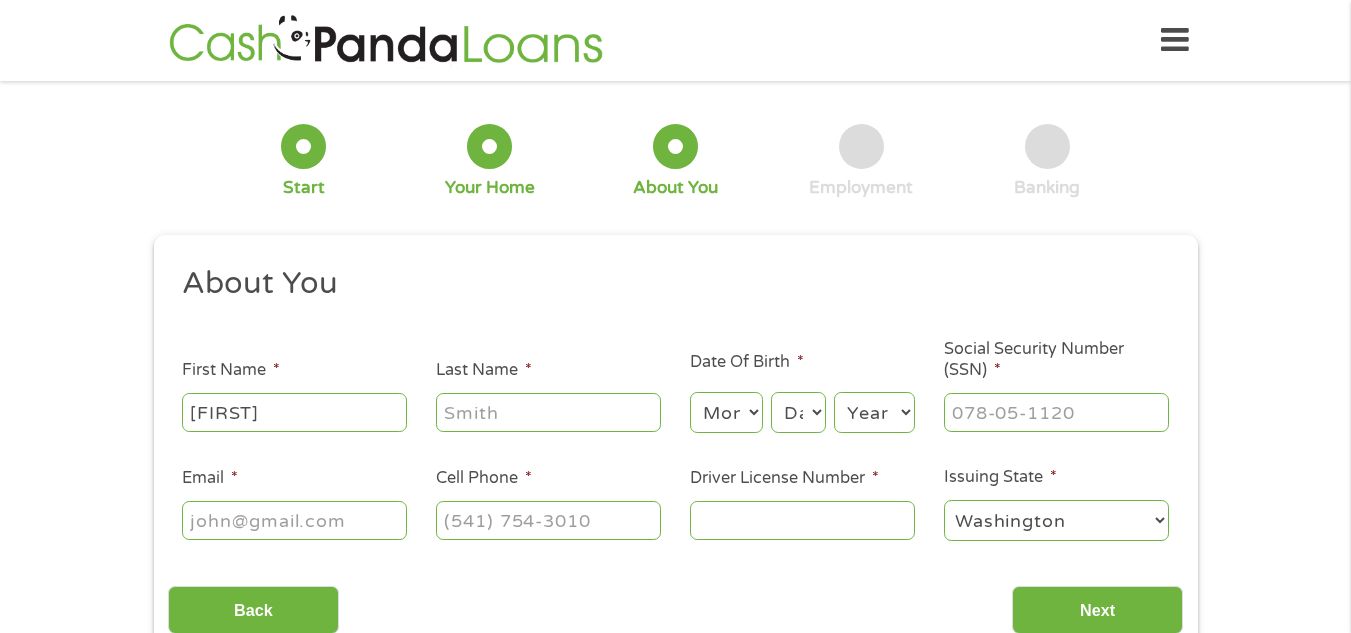 type on "Oppel" 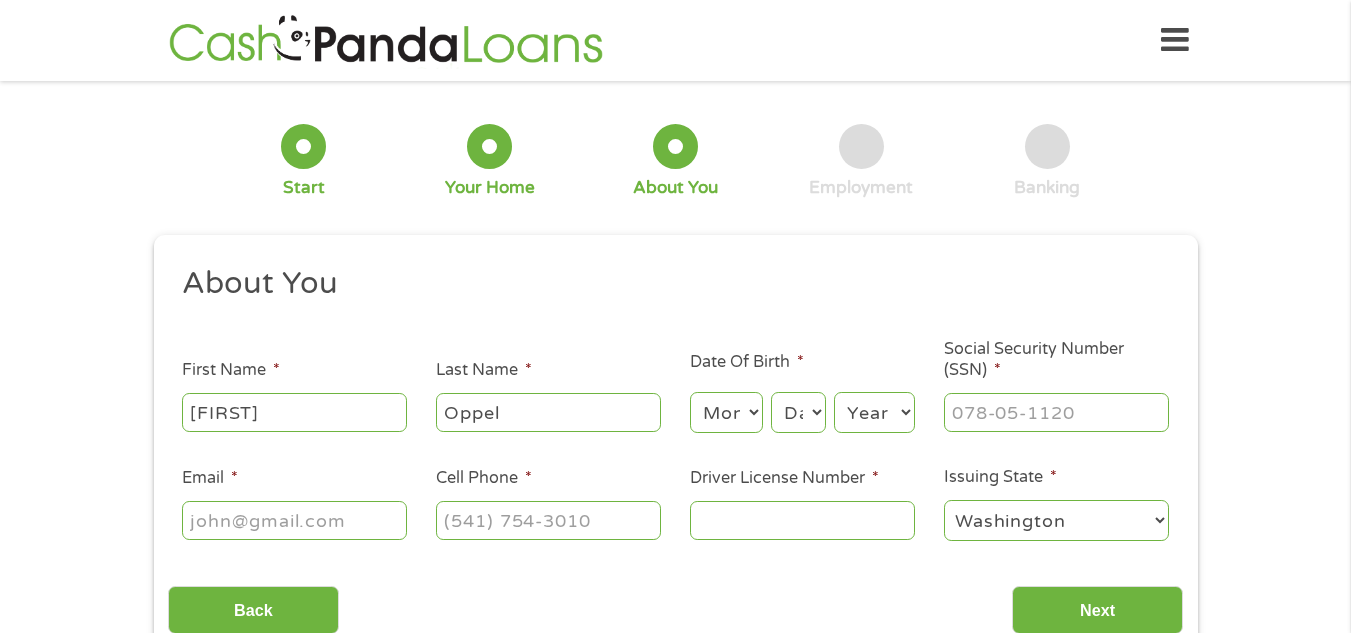type on "[PHONE]" 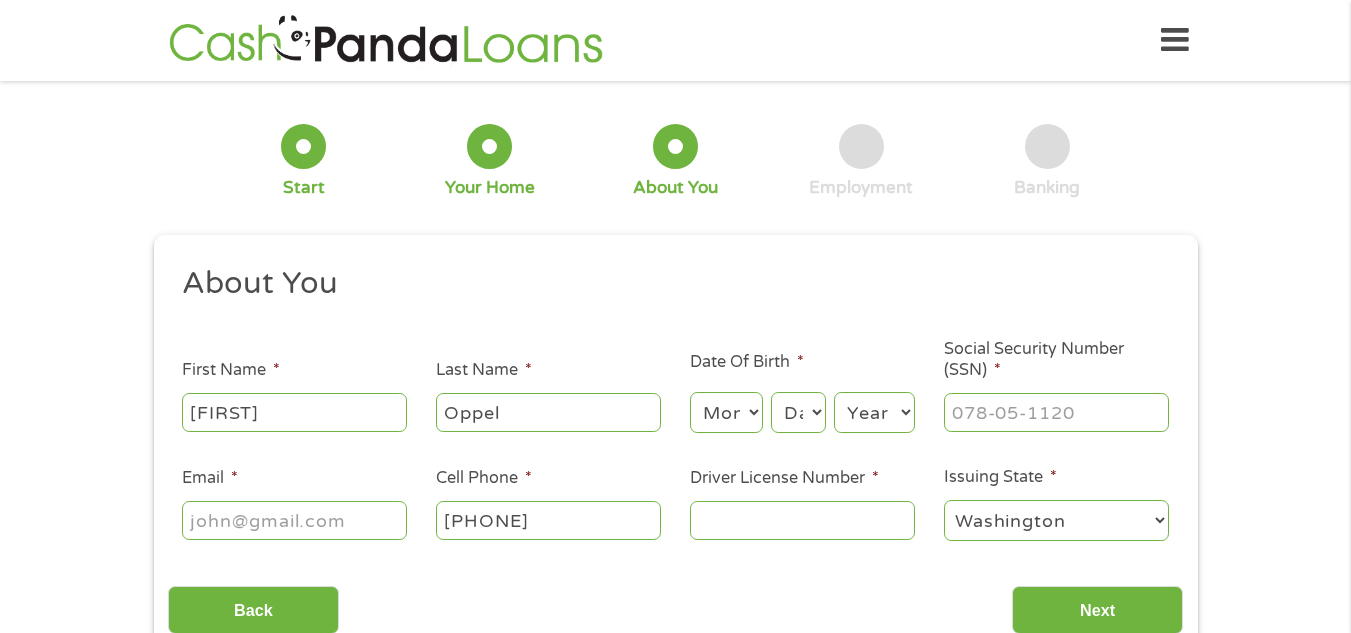 select on "Idaho" 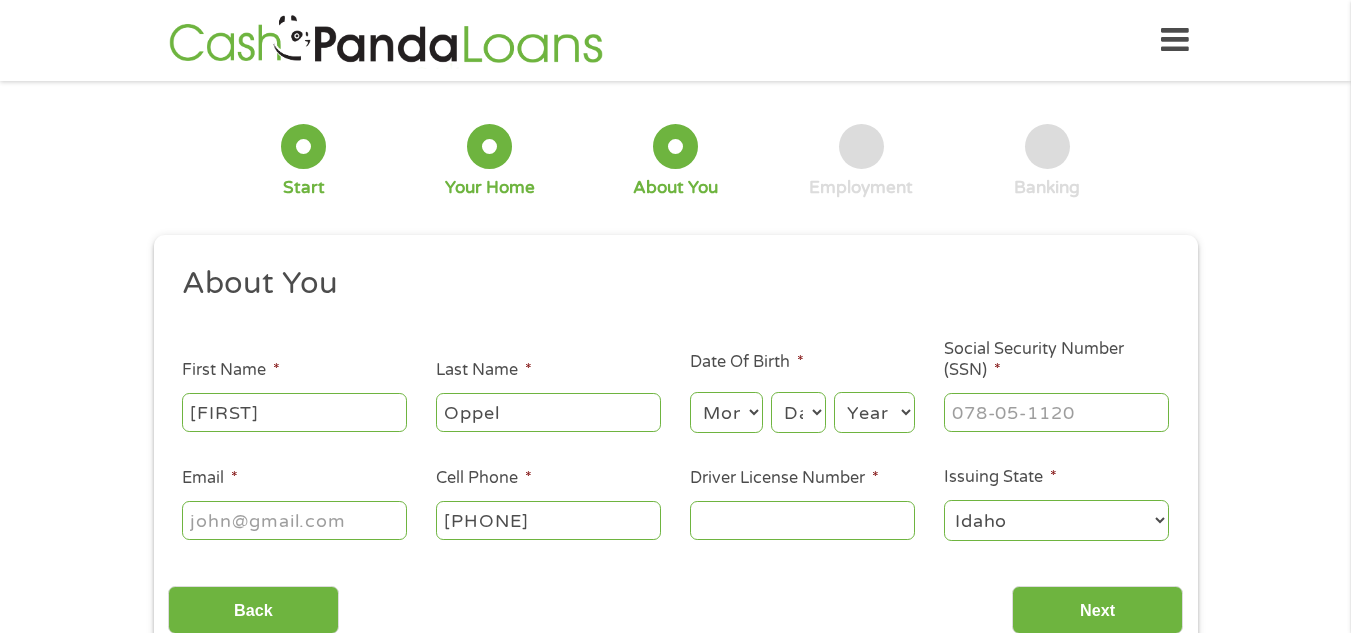 type on "([PHONE]) ____-____" 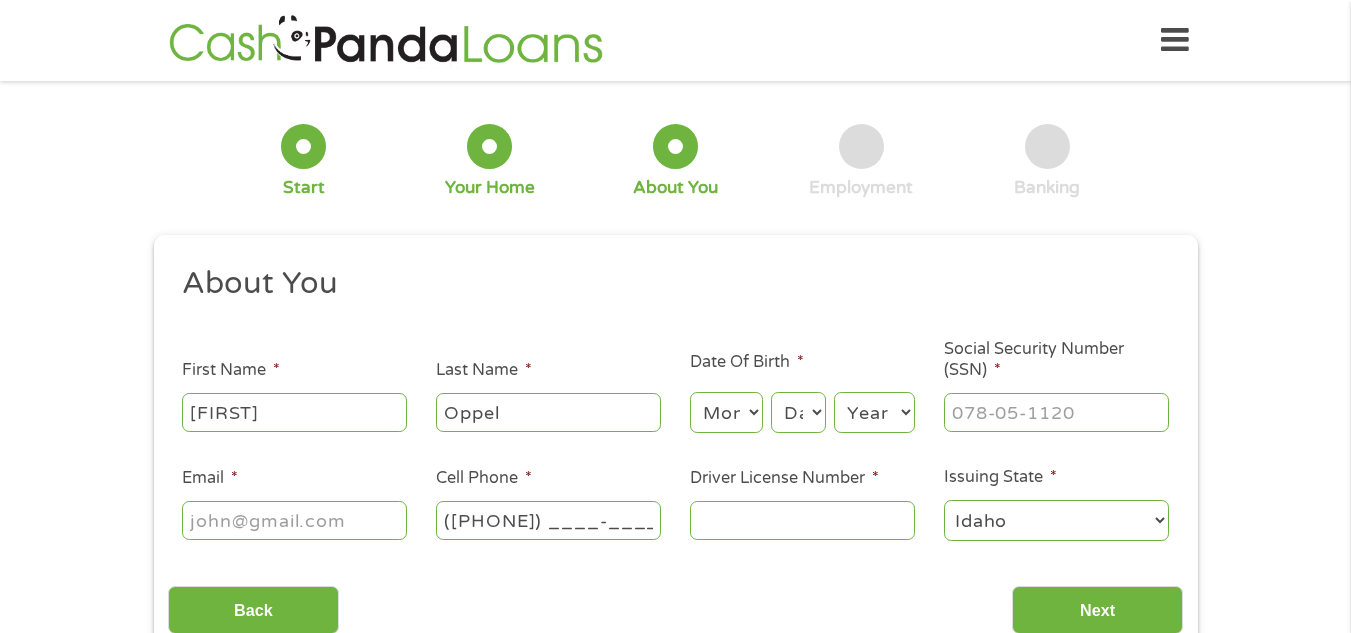 click on "Email *" at bounding box center [294, 520] 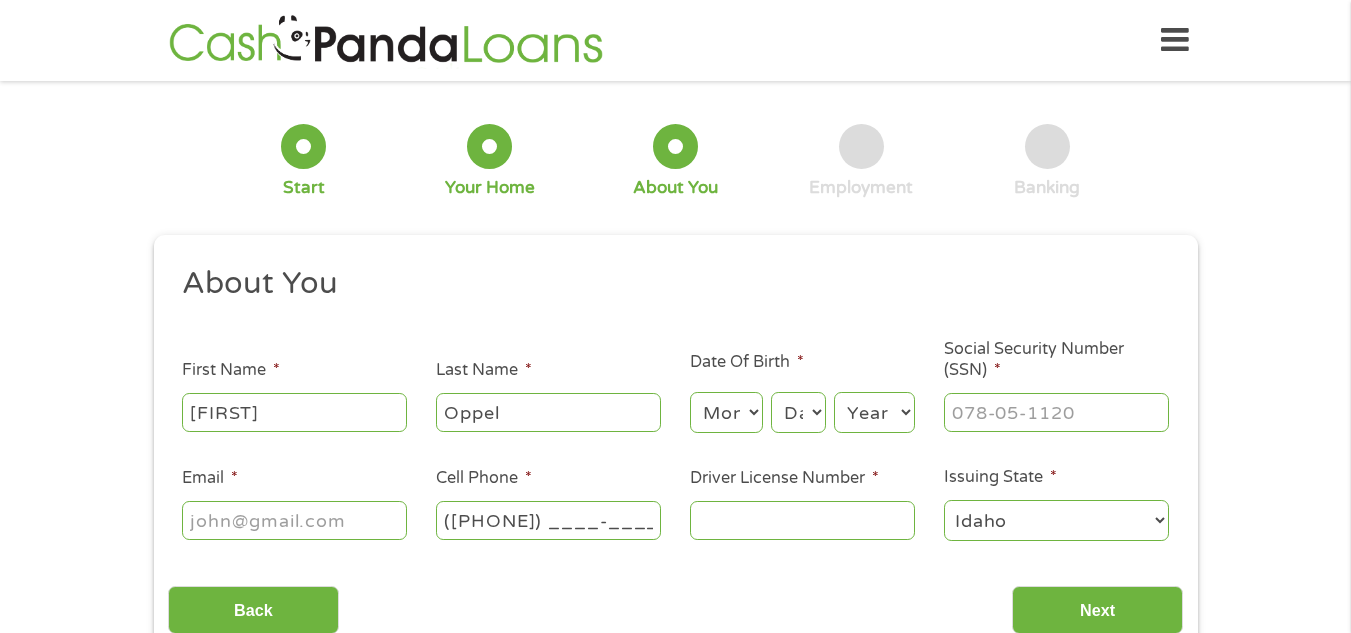 type on "[FIRST]@[DOMAIN]" 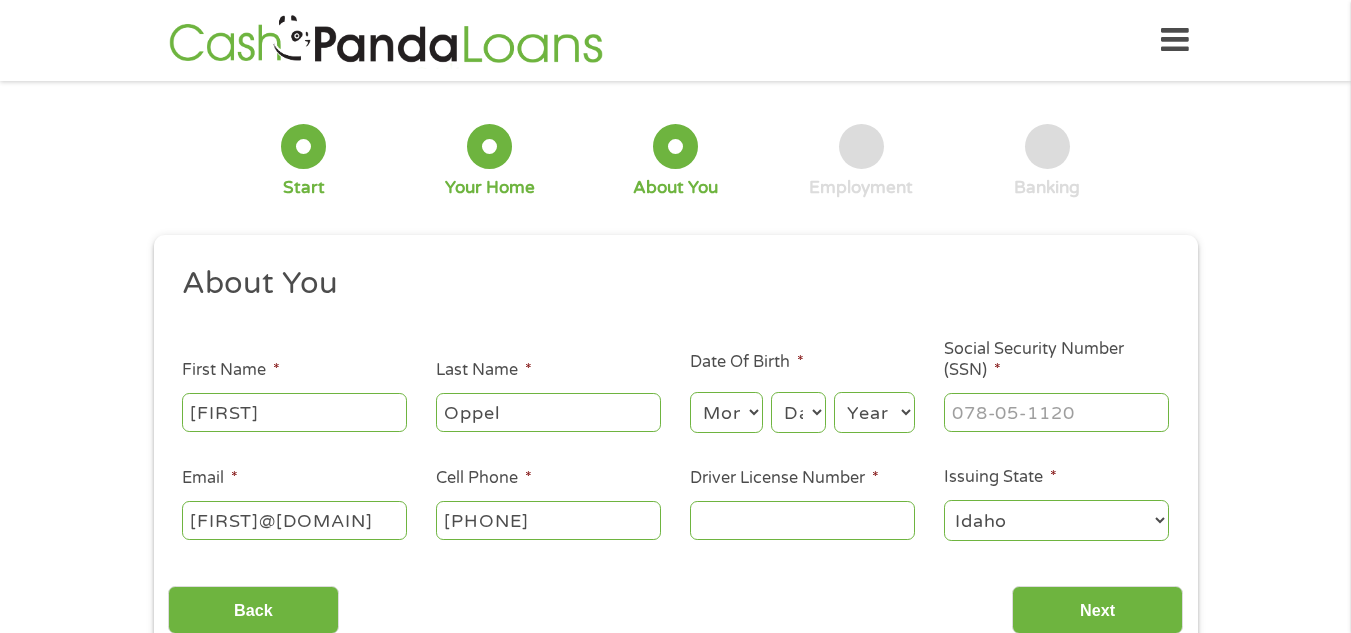 type on "([PHONE]) ____-____" 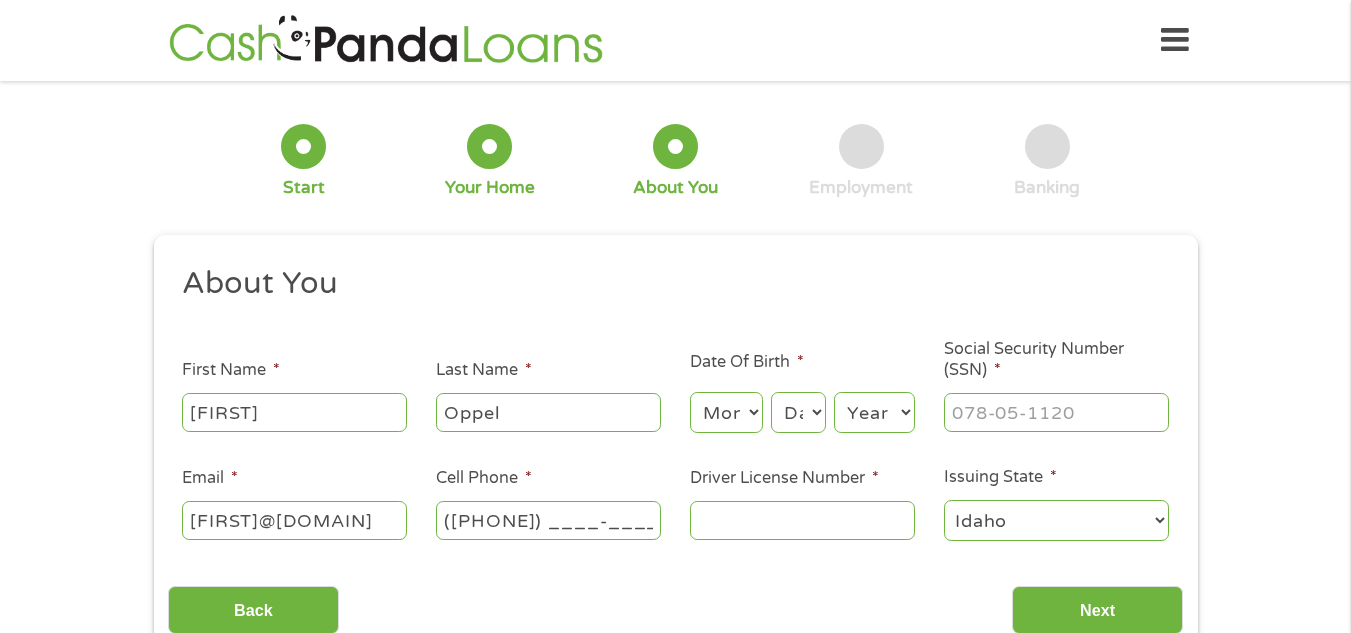 click on "Month 1 2 3 4 5 6 7 8 9 10 11 12" at bounding box center [726, 412] 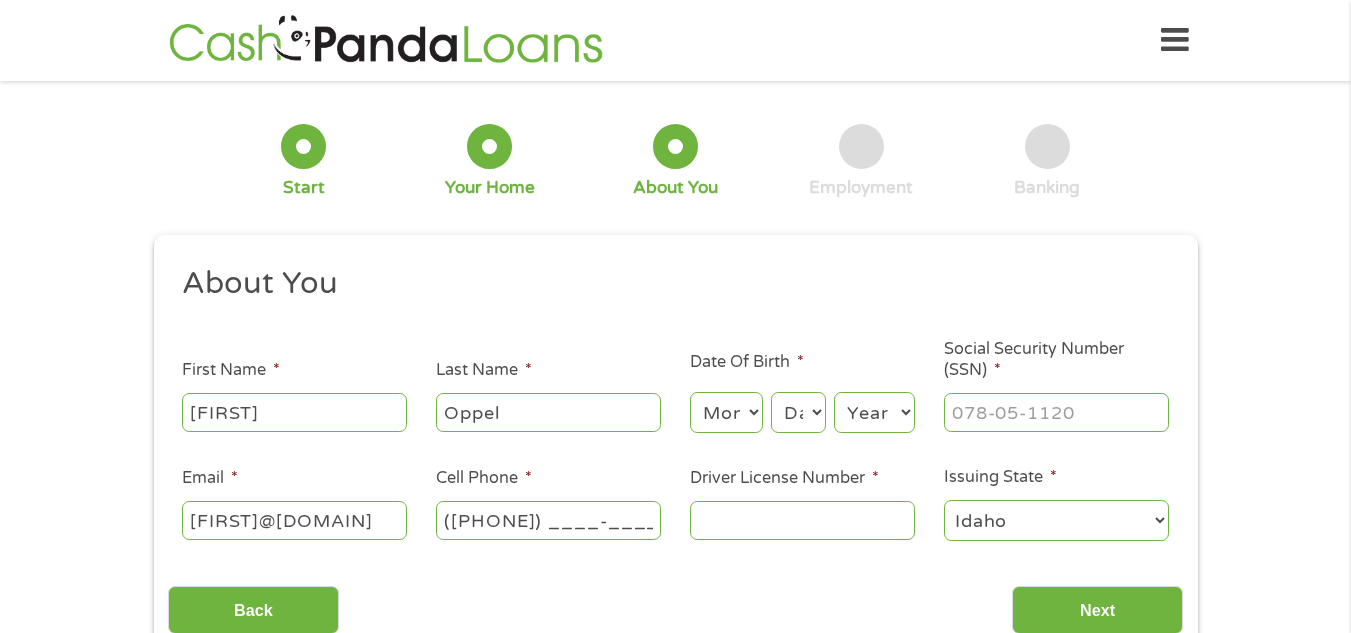 select on "12" 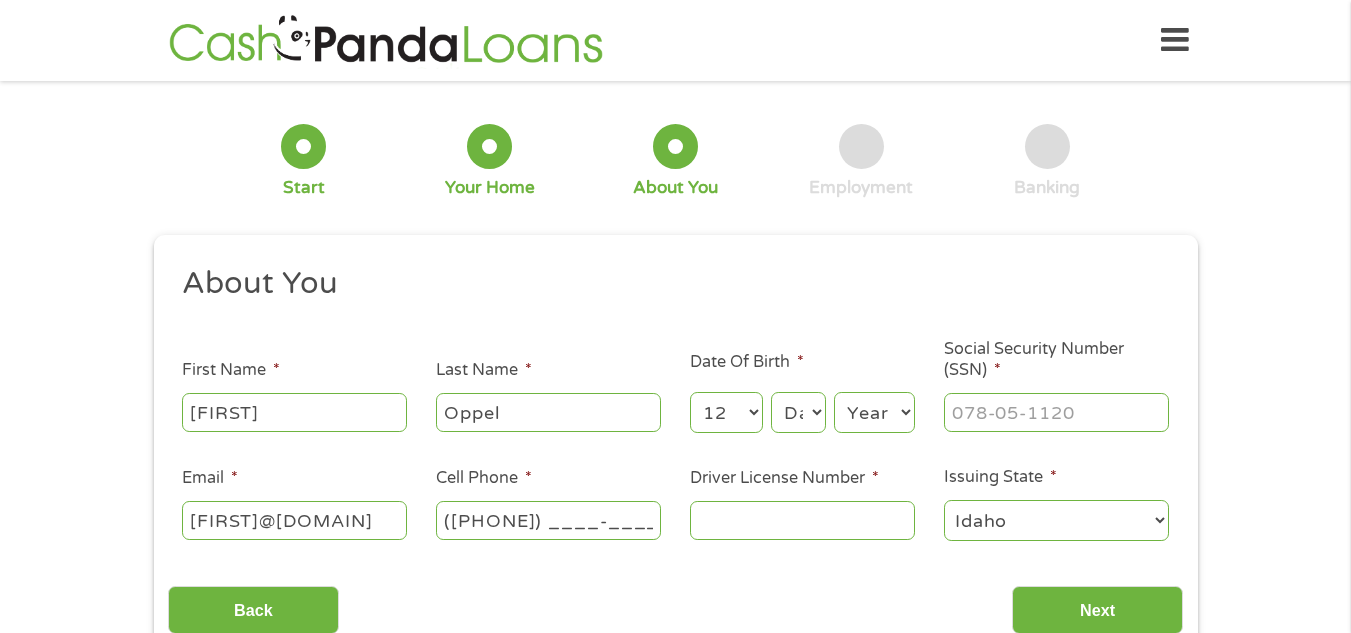 click on "Month 1 2 3 4 5 6 7 8 9 10 11 12" at bounding box center [726, 412] 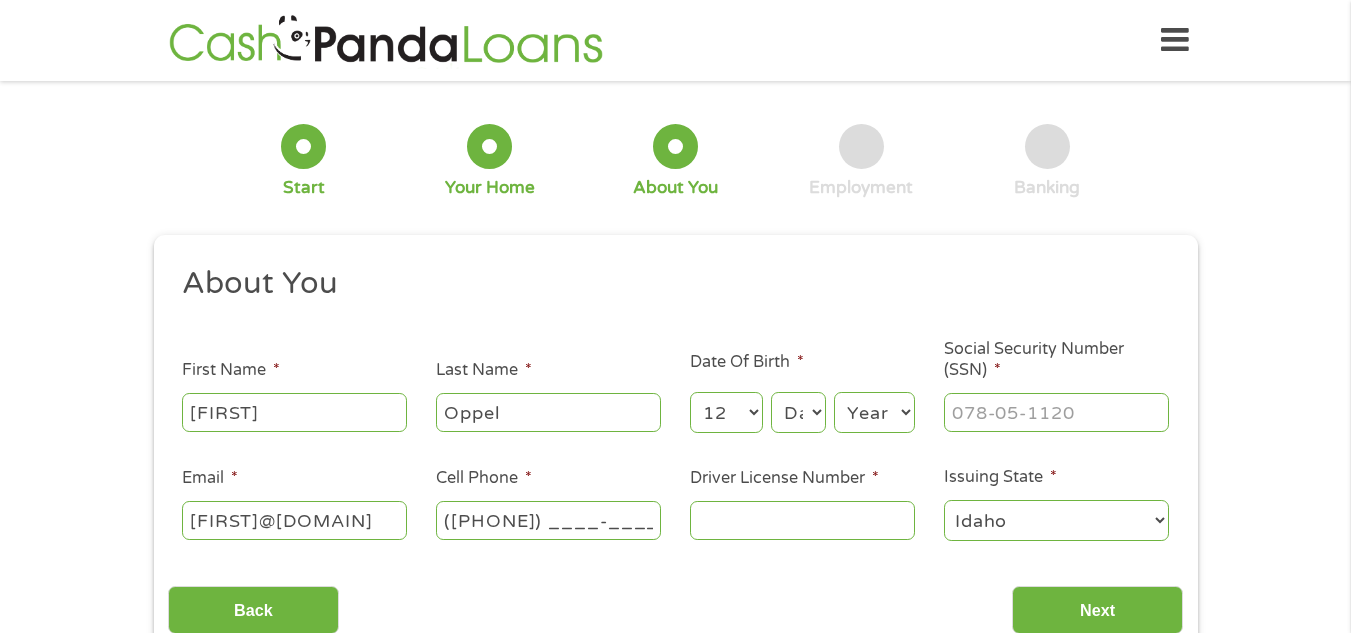 click on "Day 1 2 3 4 5 6 7 8 9 10 11 12 13 14 15 16 17 18 19 20 21 22 23 24 25 26 27 28 29 30 31" at bounding box center [798, 412] 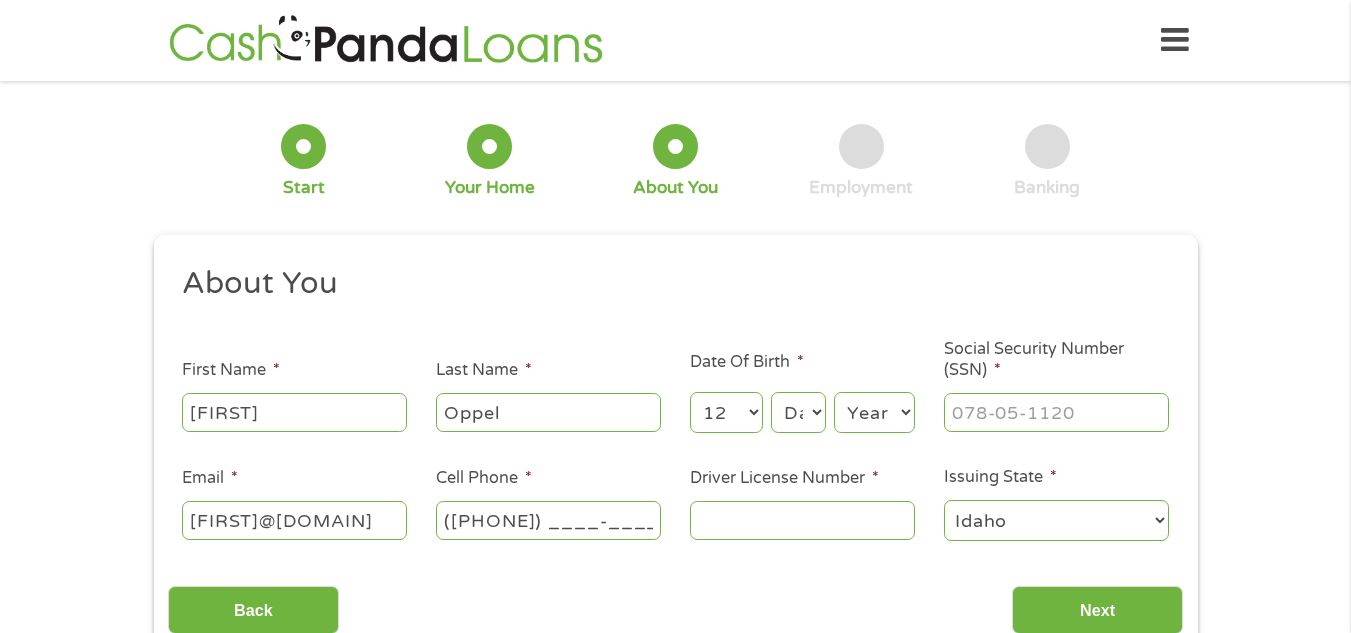 select on "25" 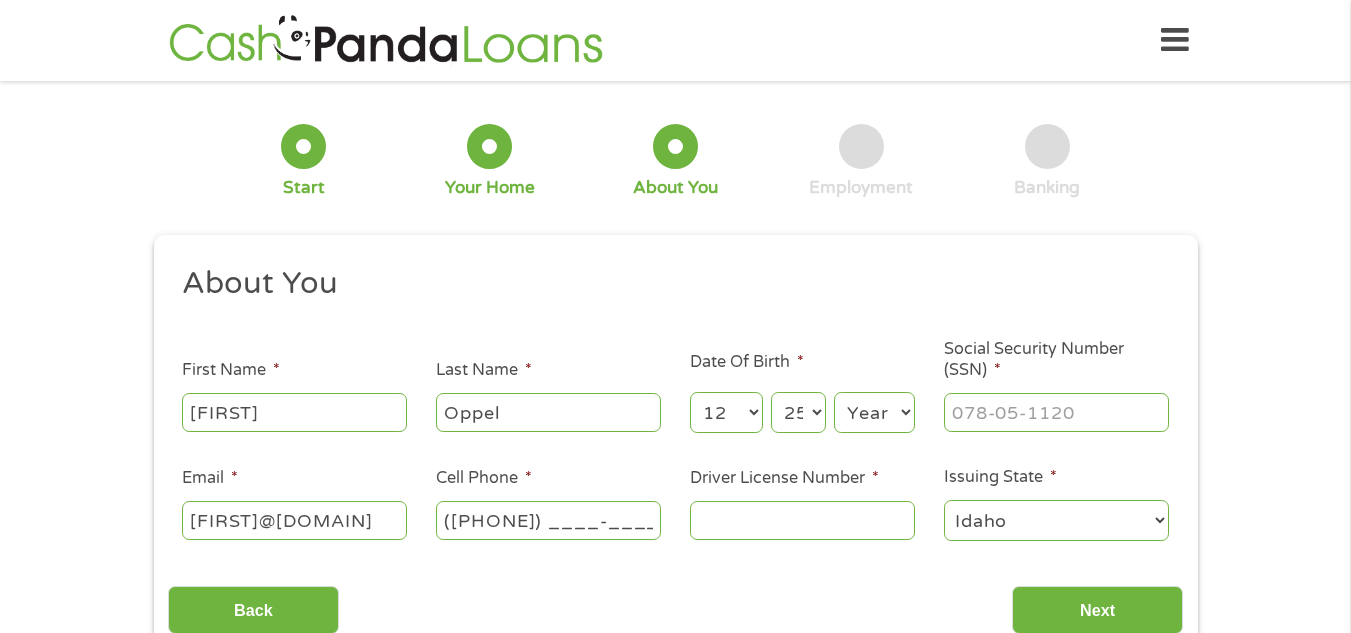 click on "Day 1 2 3 4 5 6 7 8 9 10 11 12 13 14 15 16 17 18 19 20 21 22 23 24 25 26 27 28 29 30 31" at bounding box center (798, 412) 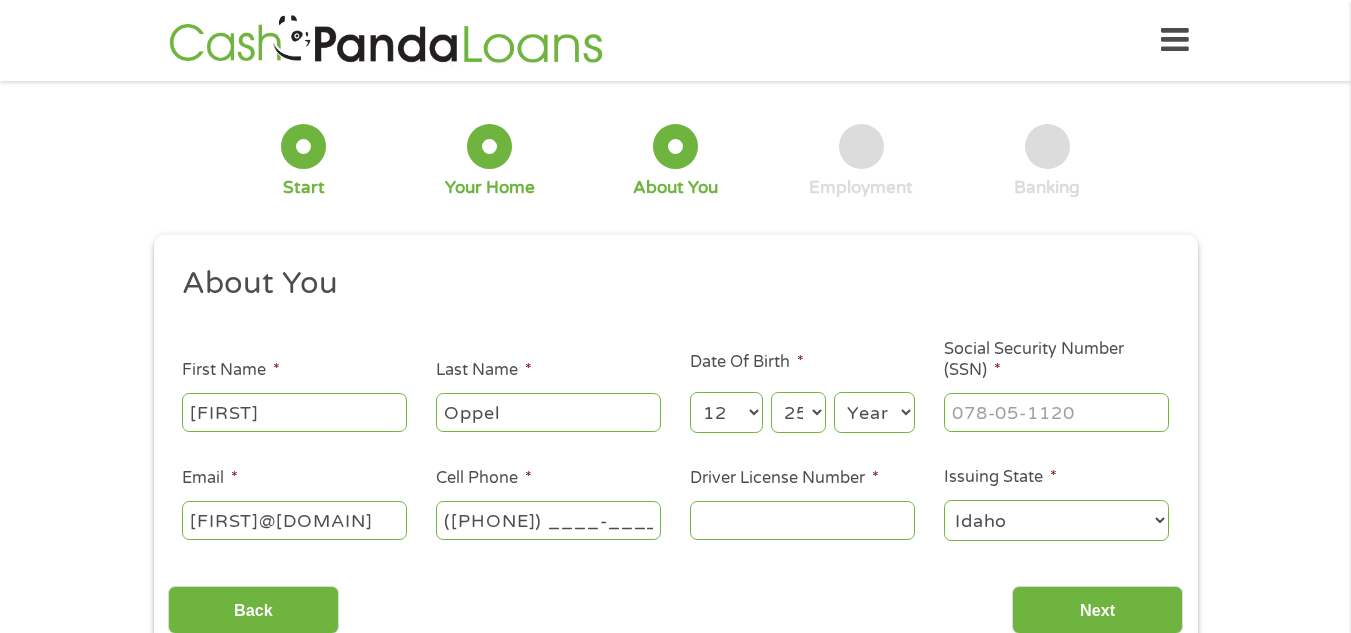 click on "Year 2007 2006 2005 2004 2003 2002 2001 2000 1999 1998 1997 1996 1995 1994 1993 1992 1991 1990 1989 1988 1987 1986 1985 1984 1983 1982 1981 1980 1979 1978 1977 1976 1975 1974 1973 1972 1971 1970 1969 1968 1967 1966 1965 1964 1963 1962 1961 1960 1959 1958 1957 1956 1955 1954 1953 1952 1951 1950 1949 1948 1947 1946 1945 1944 1943 1942 1941 1940 1939 1938 1937 1936 1935 1934 1933 1932 1931 1930 1929 1928 1927 1926 1925 1924 1923 1922 1921 1920" at bounding box center [874, 412] 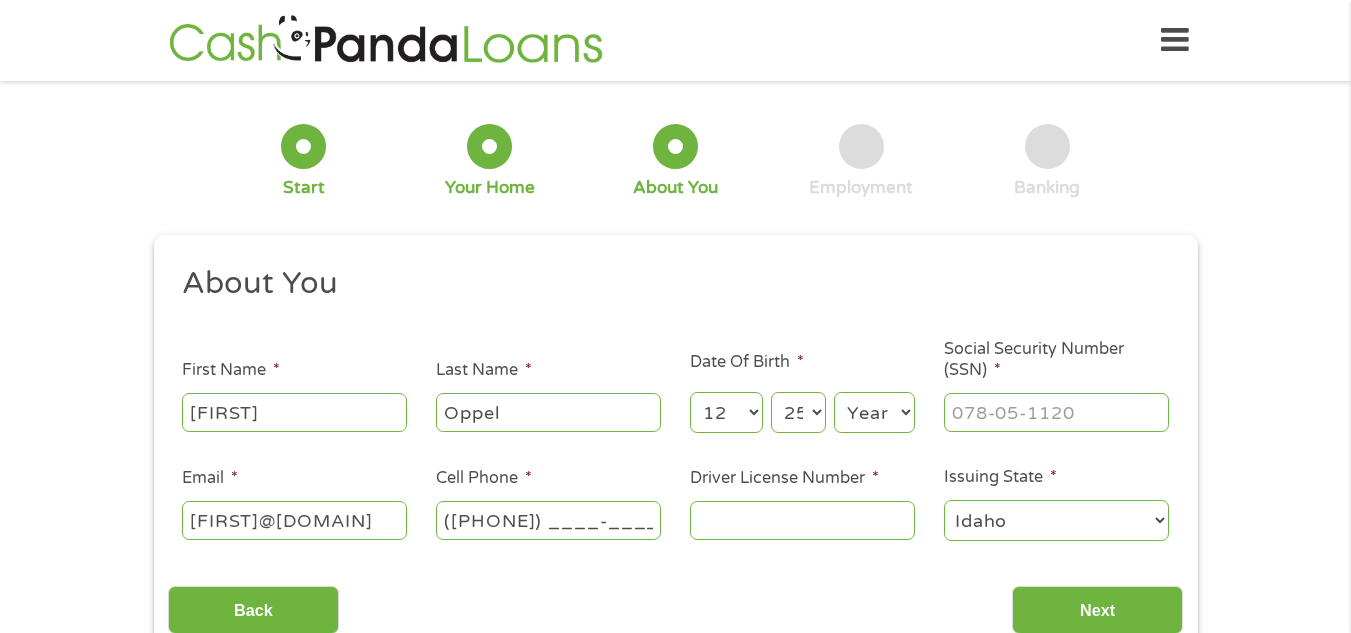 select on "1960" 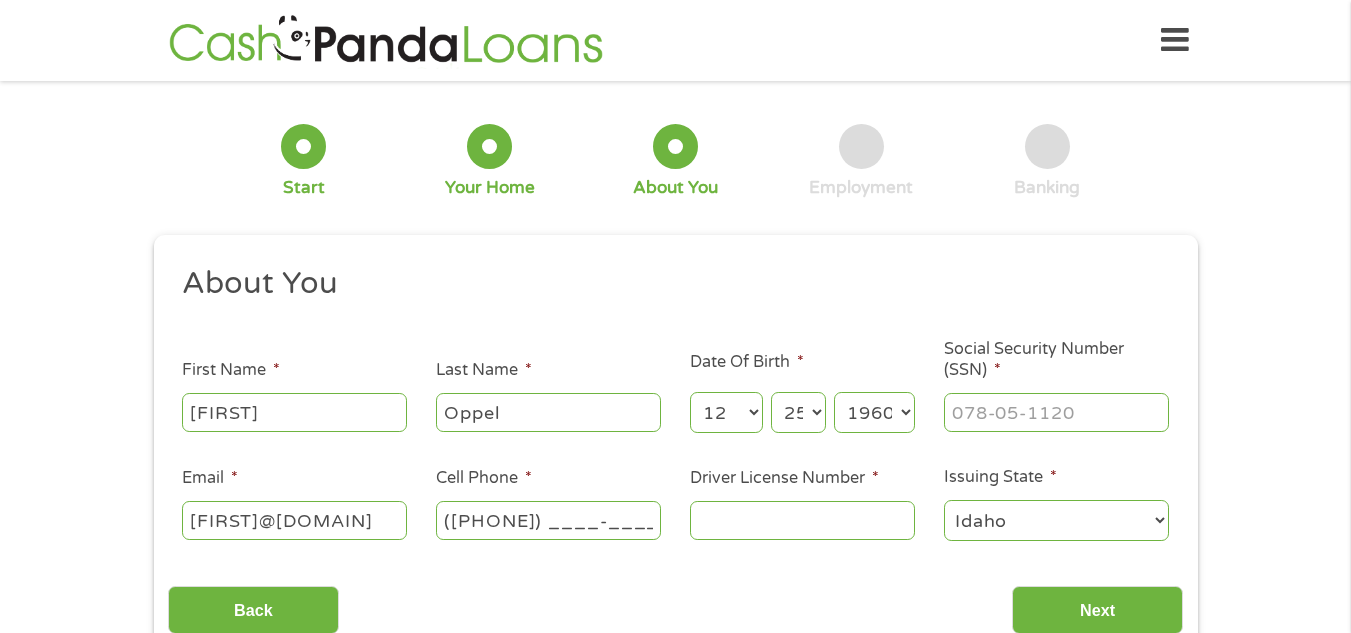 click on "Year 2007 2006 2005 2004 2003 2002 2001 2000 1999 1998 1997 1996 1995 1994 1993 1992 1991 1990 1989 1988 1987 1986 1985 1984 1983 1982 1981 1980 1979 1978 1977 1976 1975 1974 1973 1972 1971 1970 1969 1968 1967 1966 1965 1964 1963 1962 1961 1960 1959 1958 1957 1956 1955 1954 1953 1952 1951 1950 1949 1948 1947 1946 1945 1944 1943 1942 1941 1940 1939 1938 1937 1936 1935 1934 1933 1932 1931 1930 1929 1928 1927 1926 1925 1924 1923 1922 1921 1920" at bounding box center (874, 412) 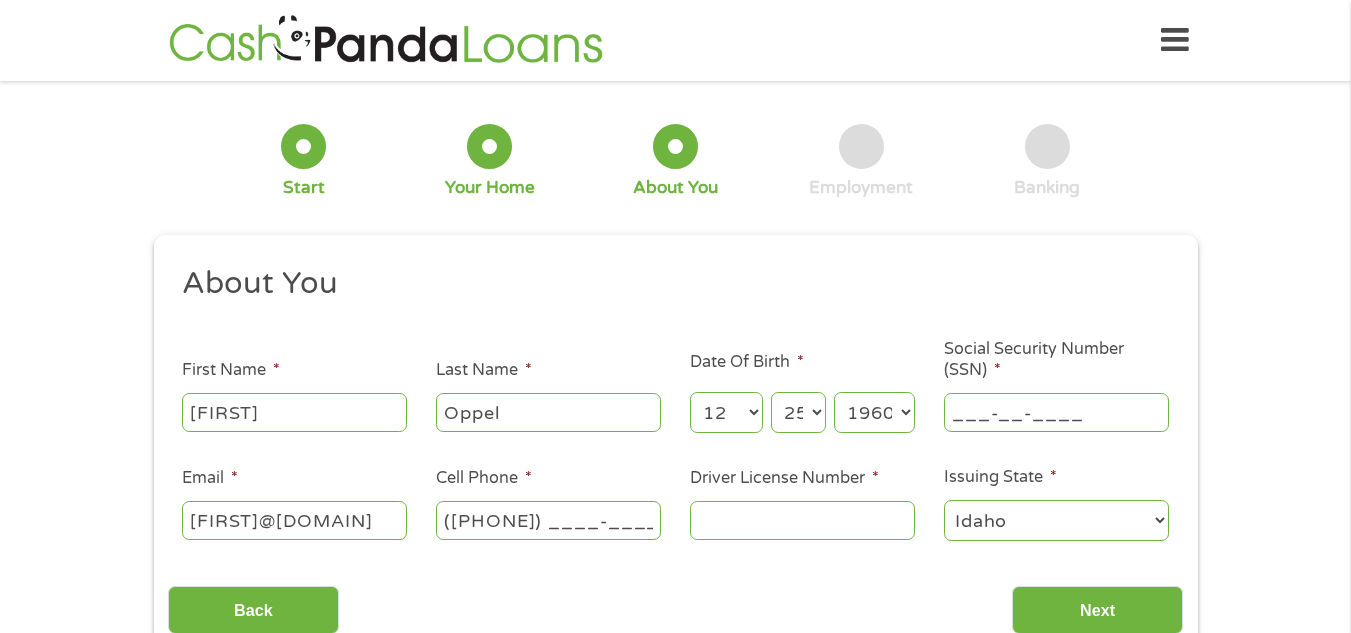 click on "___-__-____" at bounding box center [1056, 412] 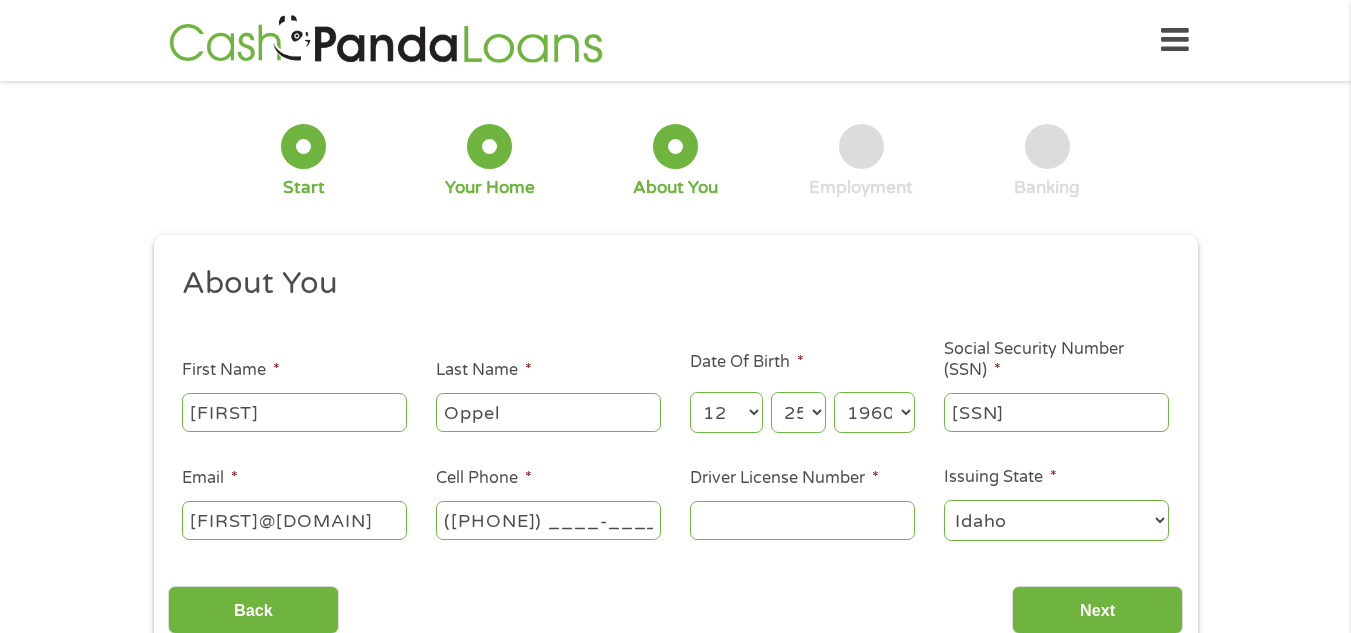 type on "[SSN]" 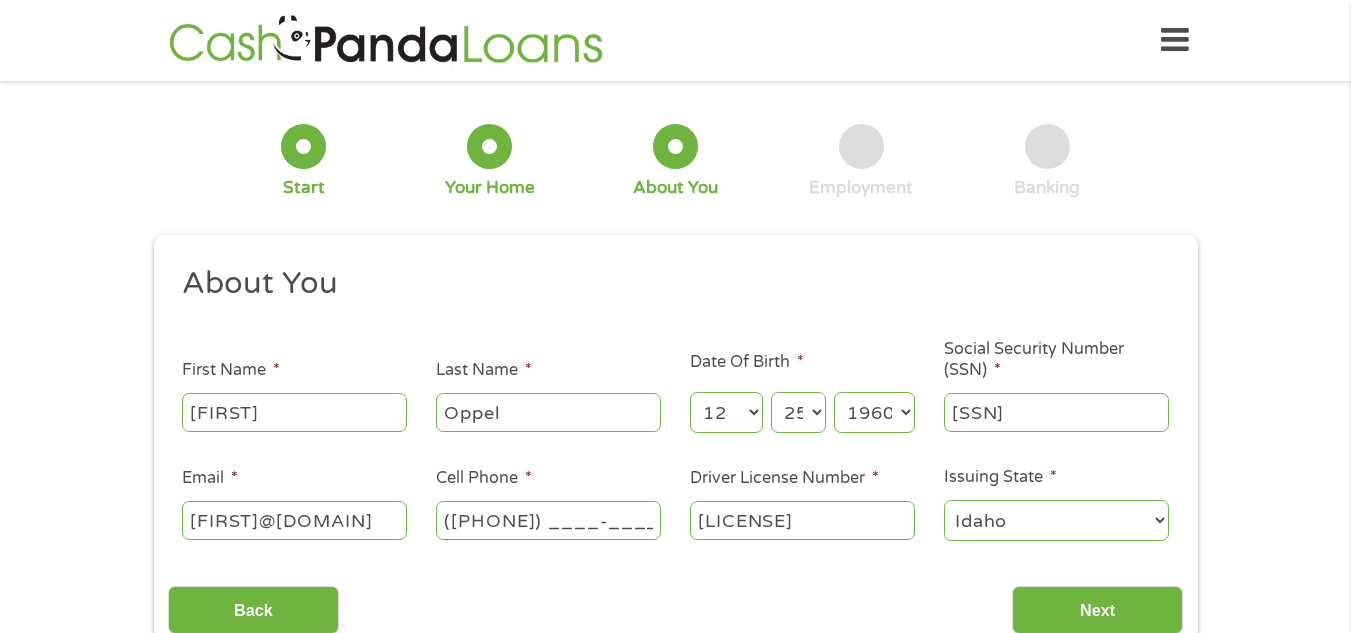 type on "[LICENSE]" 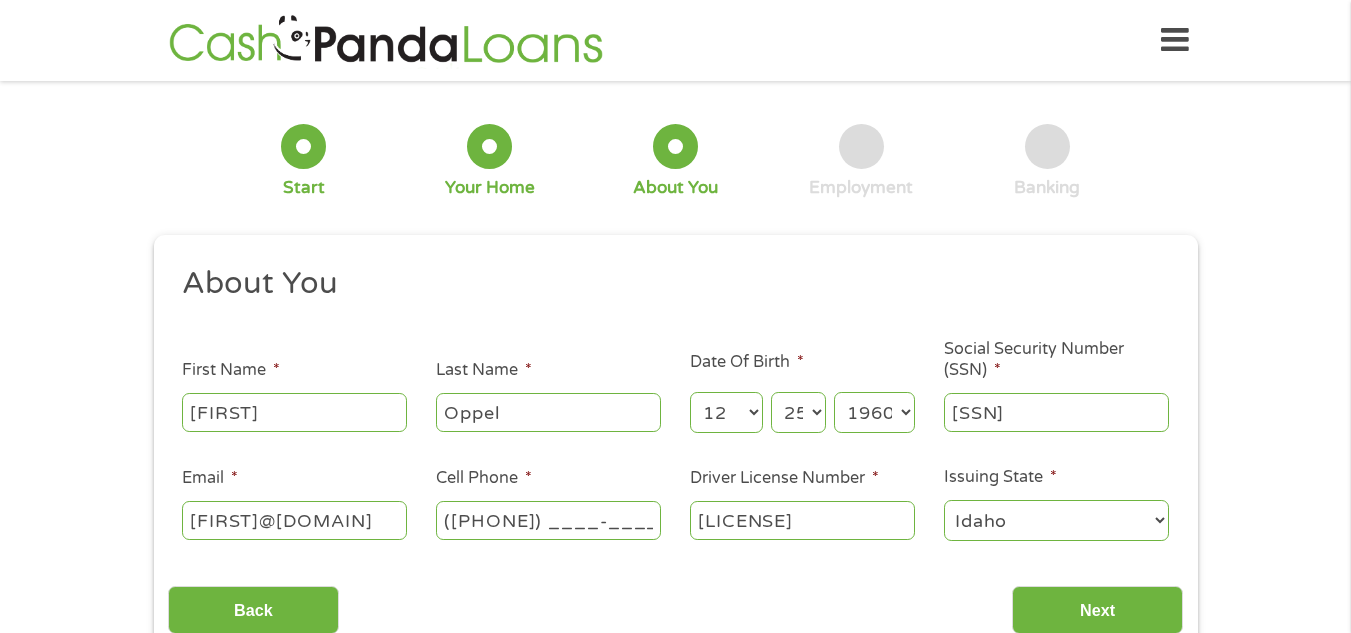 click on "Alabama Alaska Arizona Arkansas California Colorado Connecticut Delaware District of Columbia Florida Georgia Hawaii Idaho Illinois Indiana Iowa Kansas Kentucky Louisiana Maine Maryland Massachusetts Michigan Minnesota Mississippi Missouri Montana Nebraska Nevada New Hampshire New Jersey New Mexico New York North Carolina North Dakota Ohio Oklahoma Oregon Pennsylvania Rhode Island South Carolina South Dakota Tennessee Texas Utah Vermont Virginia Washington West Virginia Wisconsin Wyoming" at bounding box center [1056, 520] 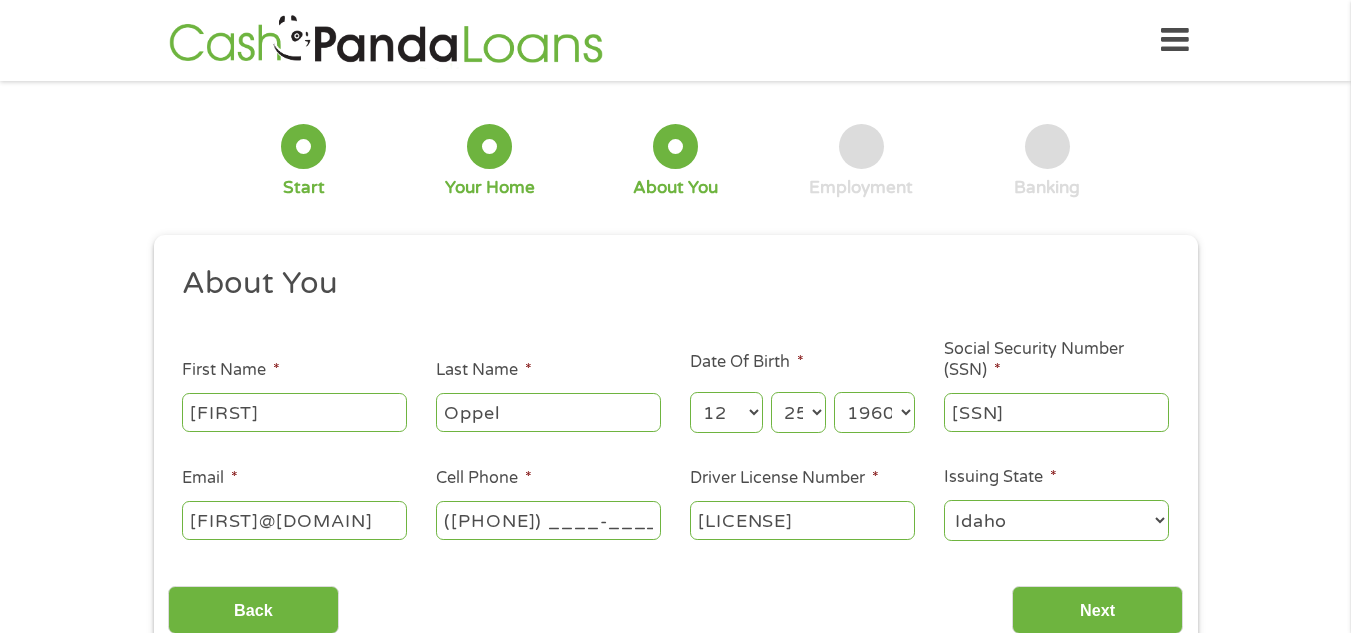 select on "Washington" 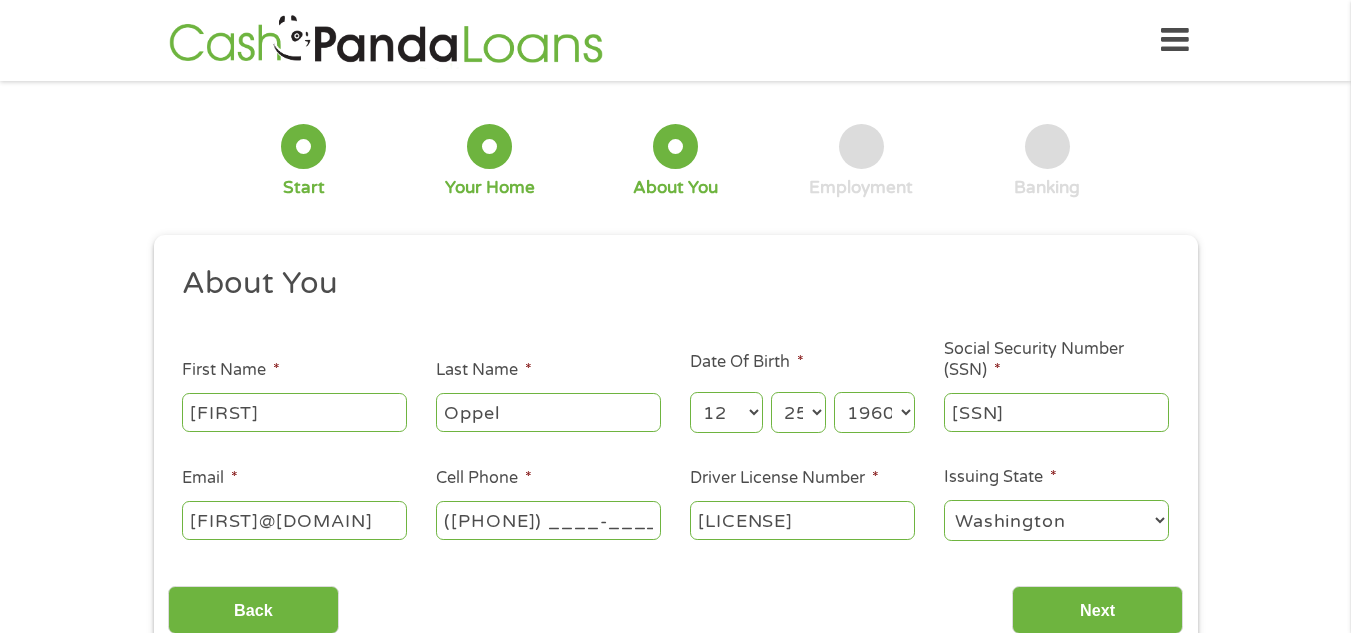 click on "Alabama Alaska Arizona Arkansas California Colorado Connecticut Delaware District of Columbia Florida Georgia Hawaii Idaho Illinois Indiana Iowa Kansas Kentucky Louisiana Maine Maryland Massachusetts Michigan Minnesota Mississippi Missouri Montana Nebraska Nevada New Hampshire New Jersey New Mexico New York North Carolina North Dakota Ohio Oklahoma Oregon Pennsylvania Rhode Island South Carolina South Dakota Tennessee Texas Utah Vermont Virginia Washington West Virginia Wisconsin Wyoming" at bounding box center [1056, 520] 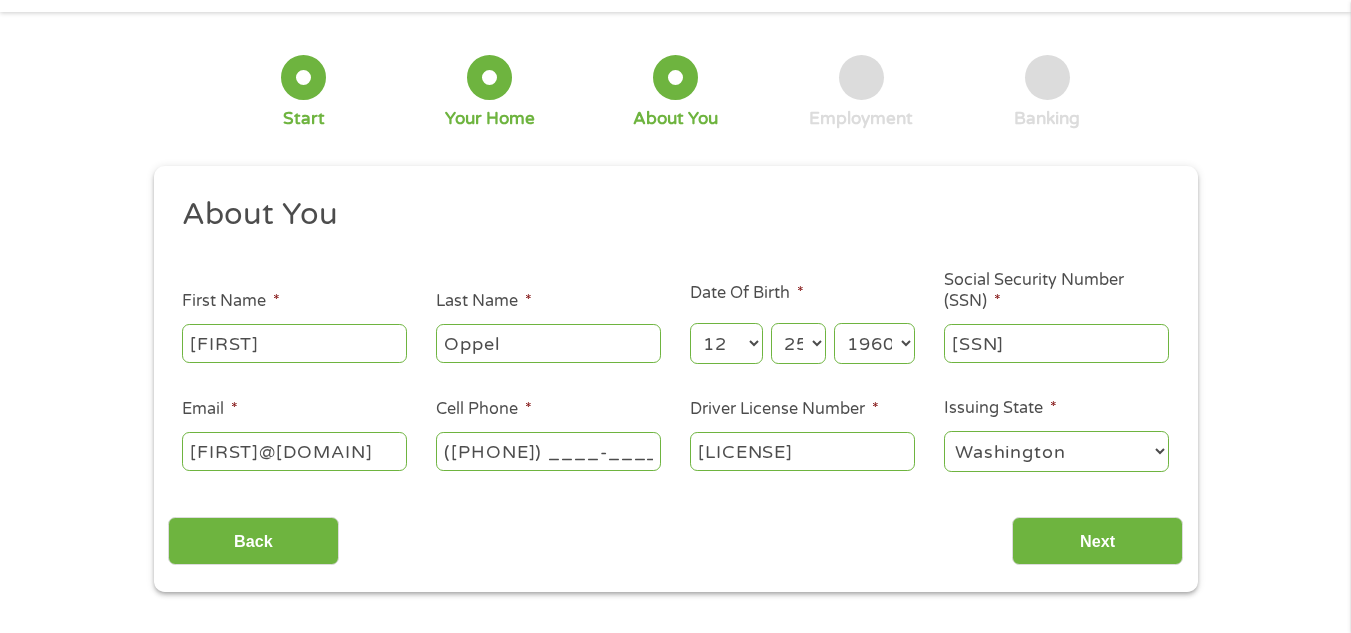 scroll, scrollTop: 100, scrollLeft: 0, axis: vertical 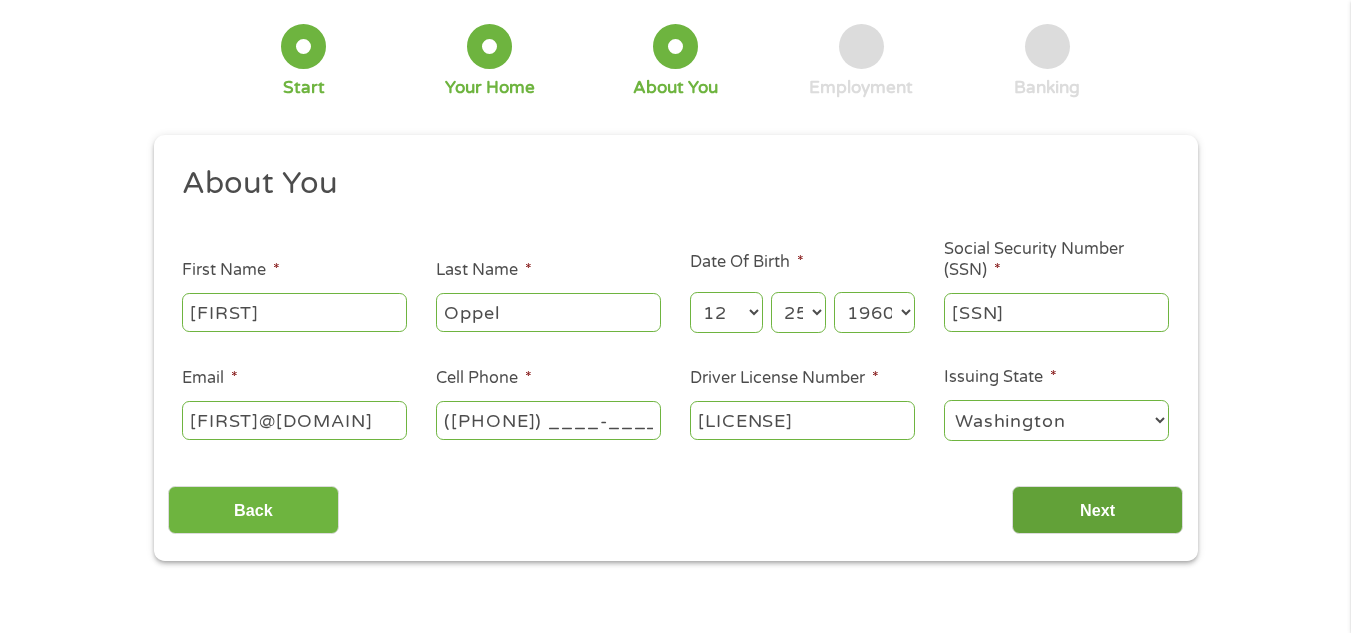 click on "Next" at bounding box center (1097, 510) 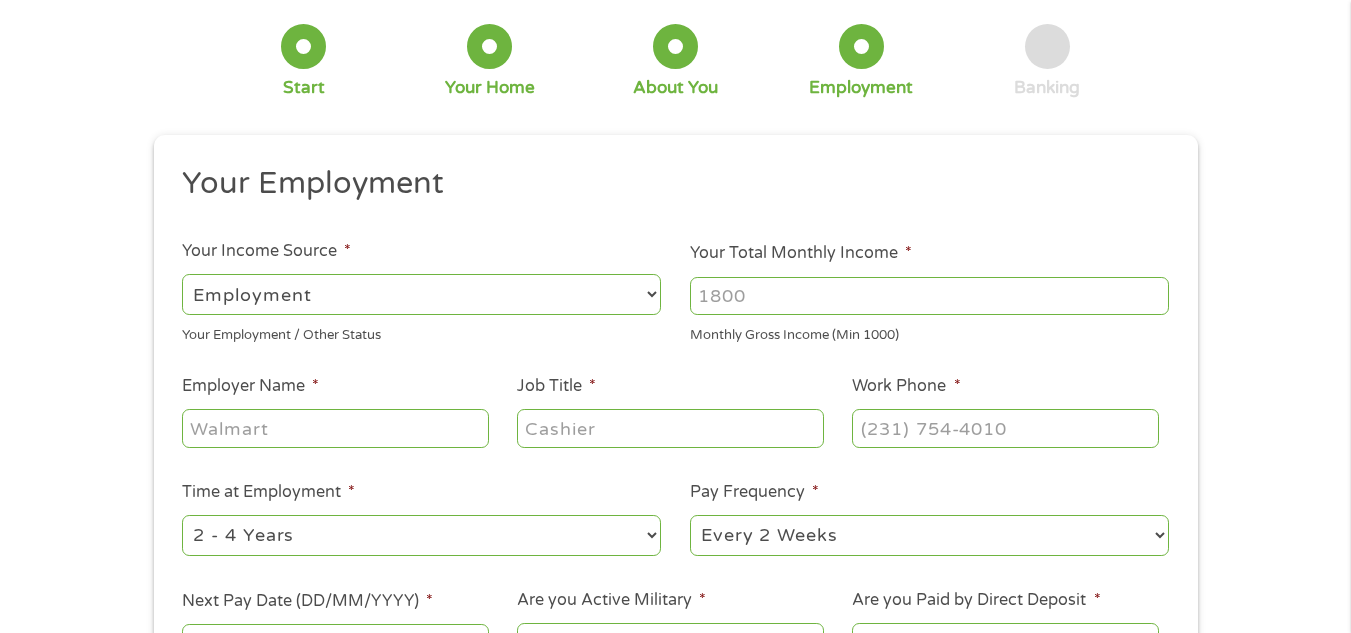 scroll, scrollTop: 8, scrollLeft: 8, axis: both 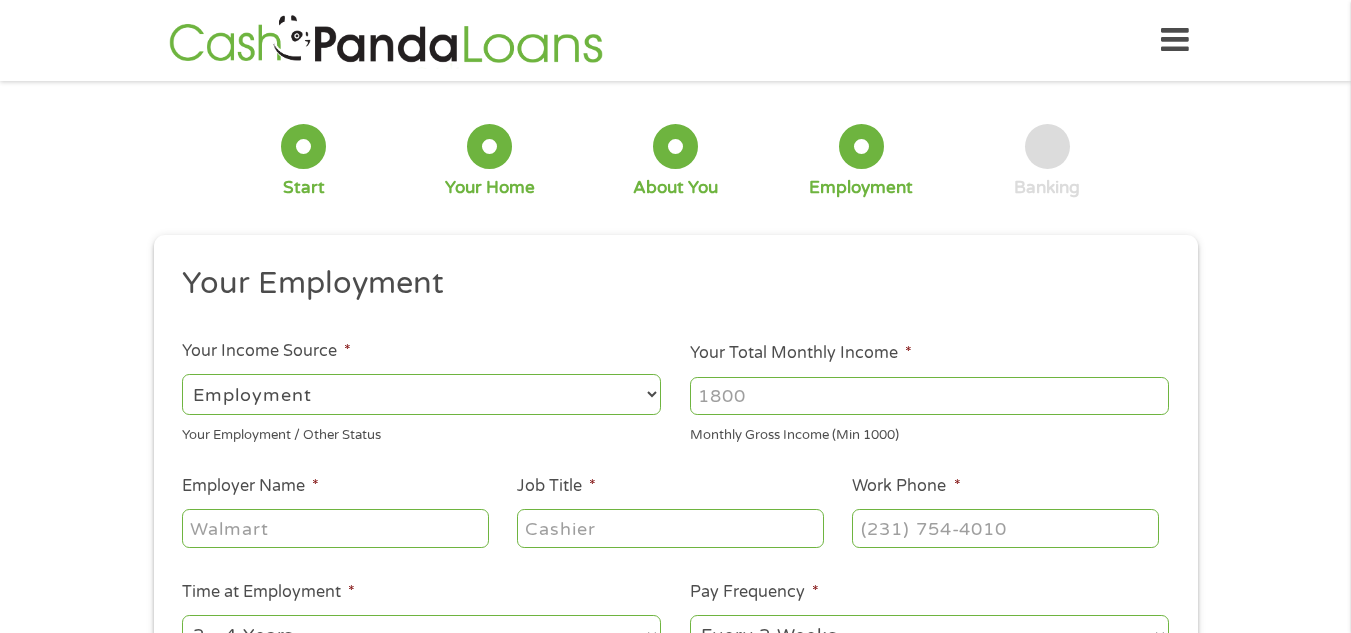 drag, startPoint x: 754, startPoint y: 407, endPoint x: 734, endPoint y: 398, distance: 21.931713 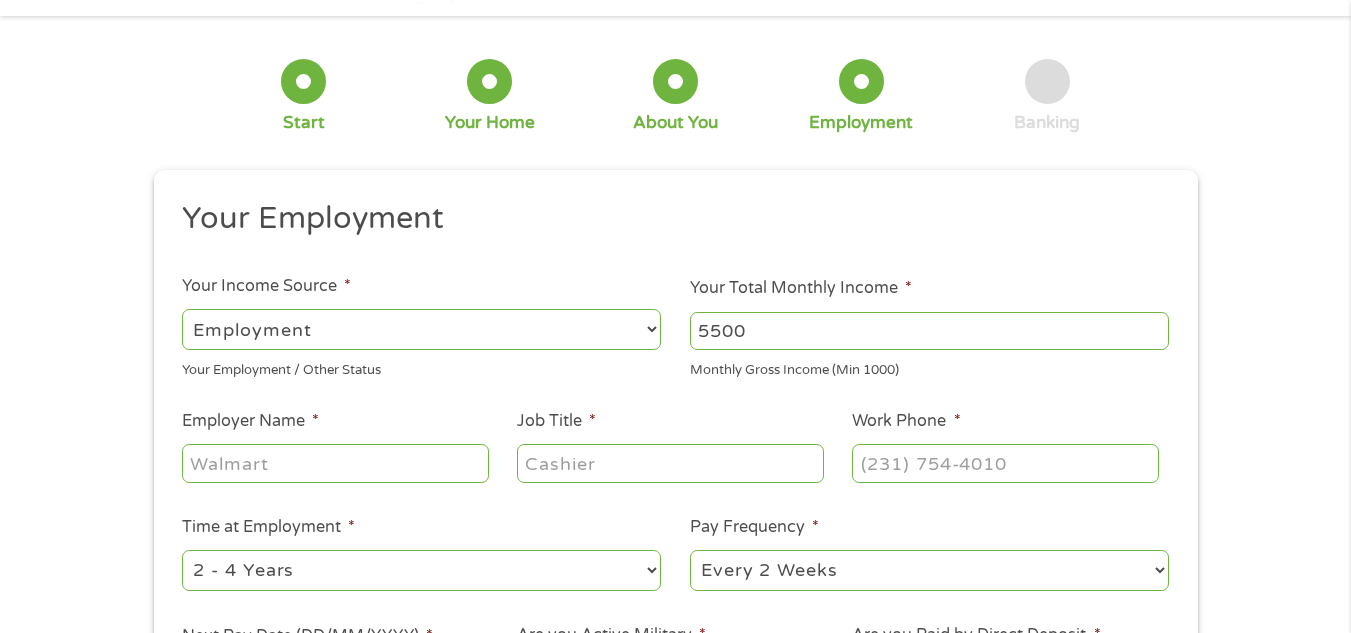 scroll, scrollTop: 100, scrollLeft: 0, axis: vertical 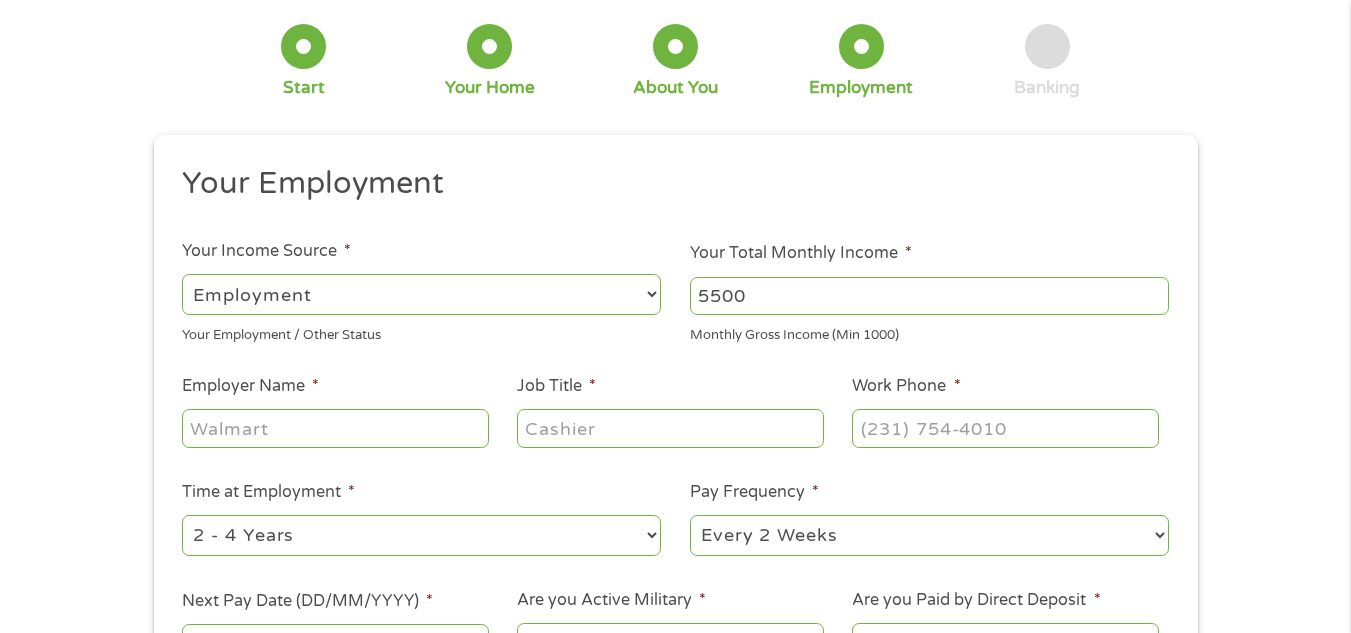 type on "5500" 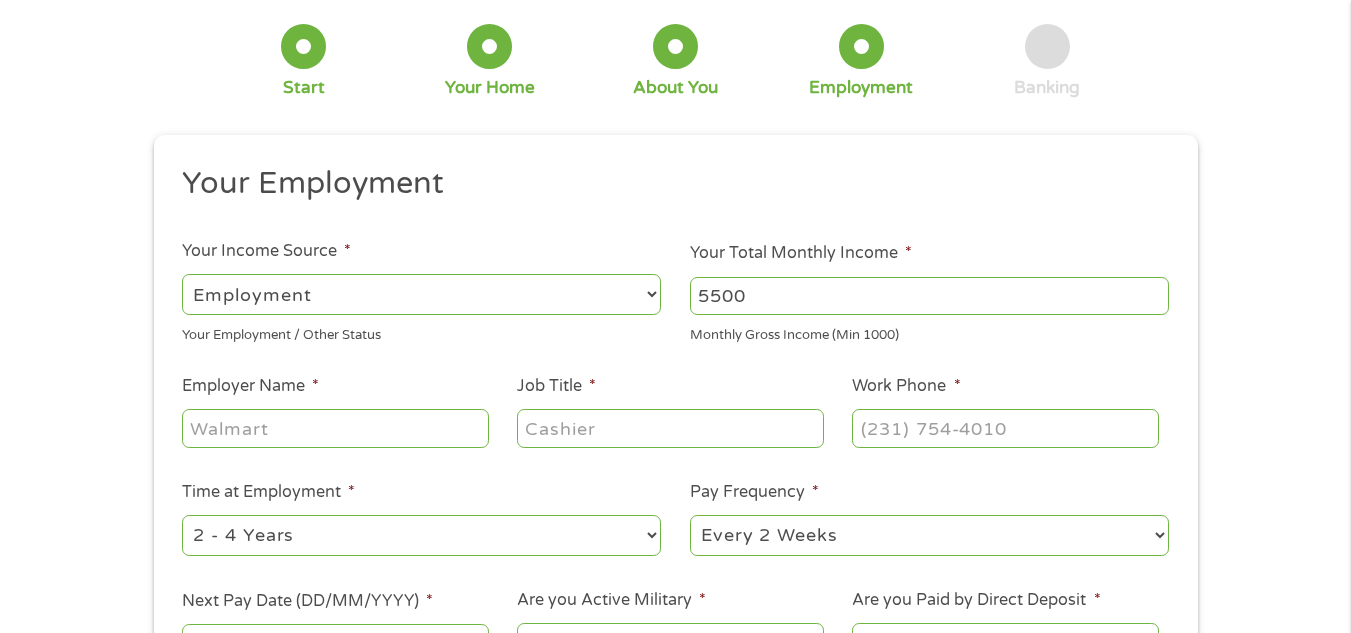 type on "r" 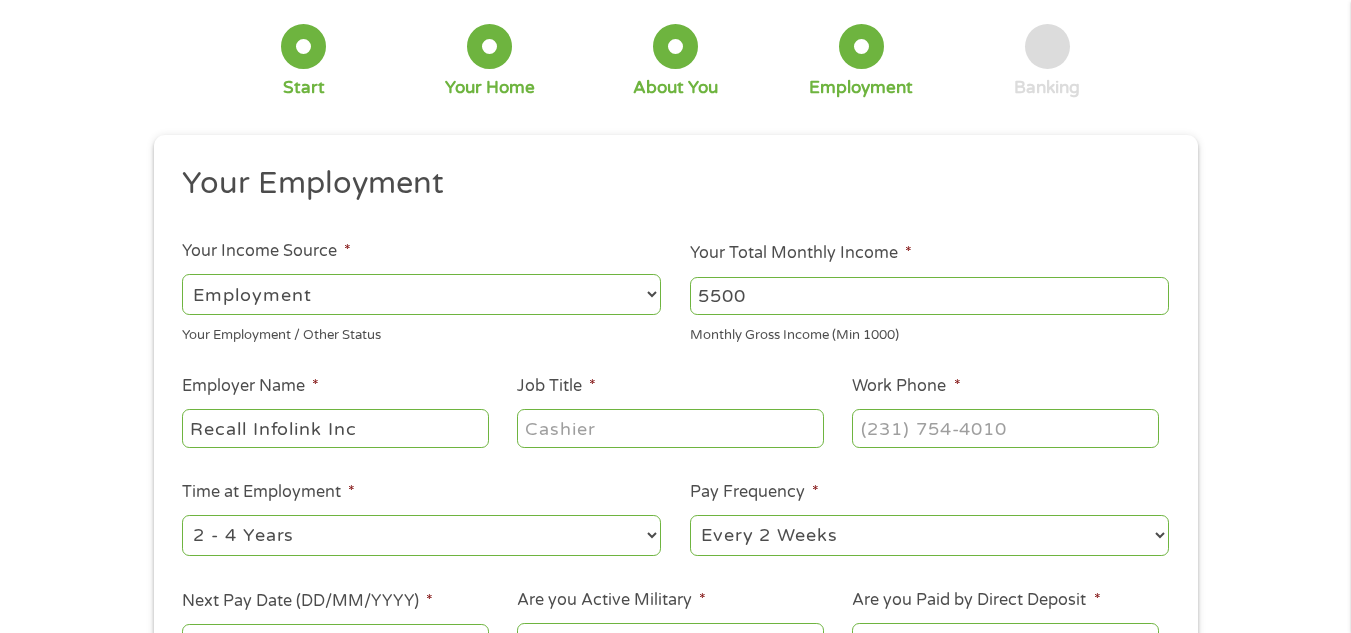 type on "Recall Infolink Inc" 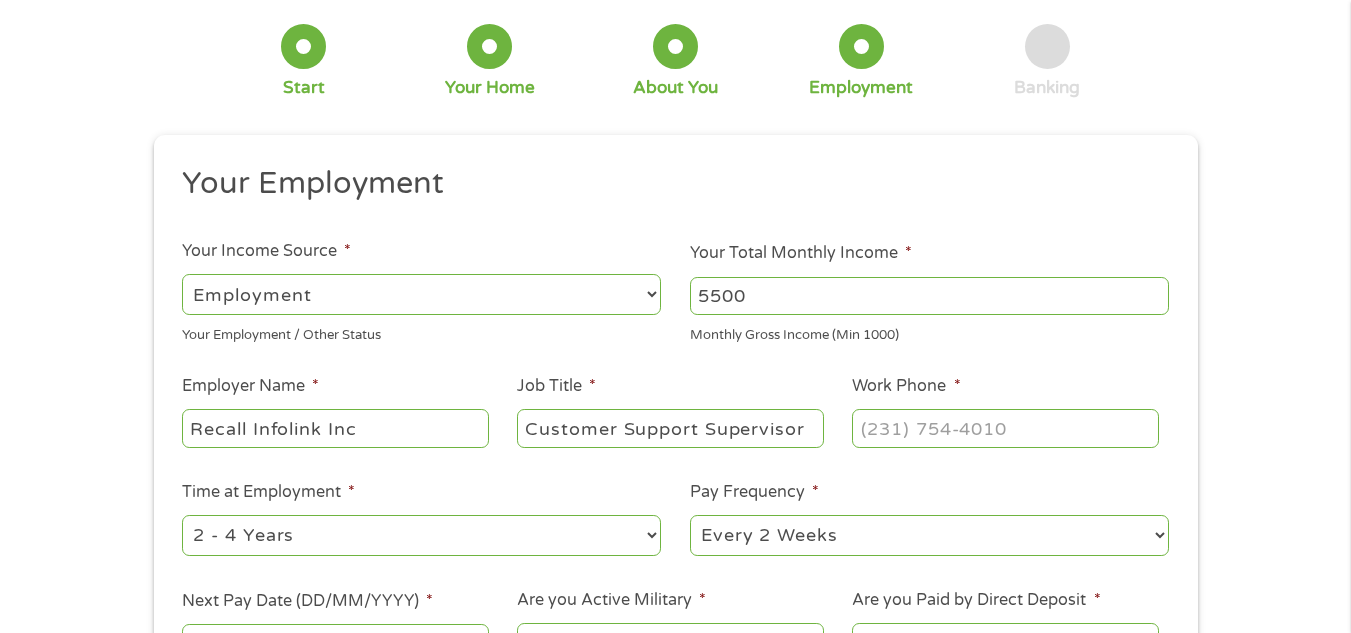 type on "Customer Support Supervisor" 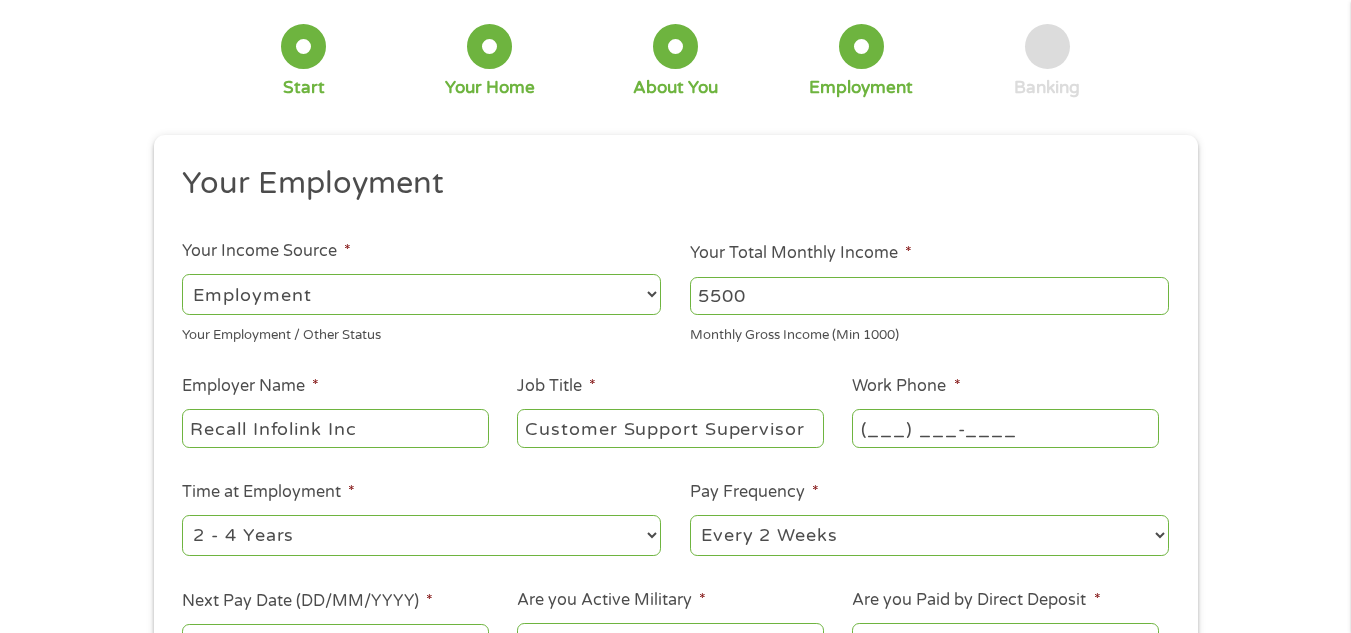 click on "(___) ___-____" at bounding box center [1005, 428] 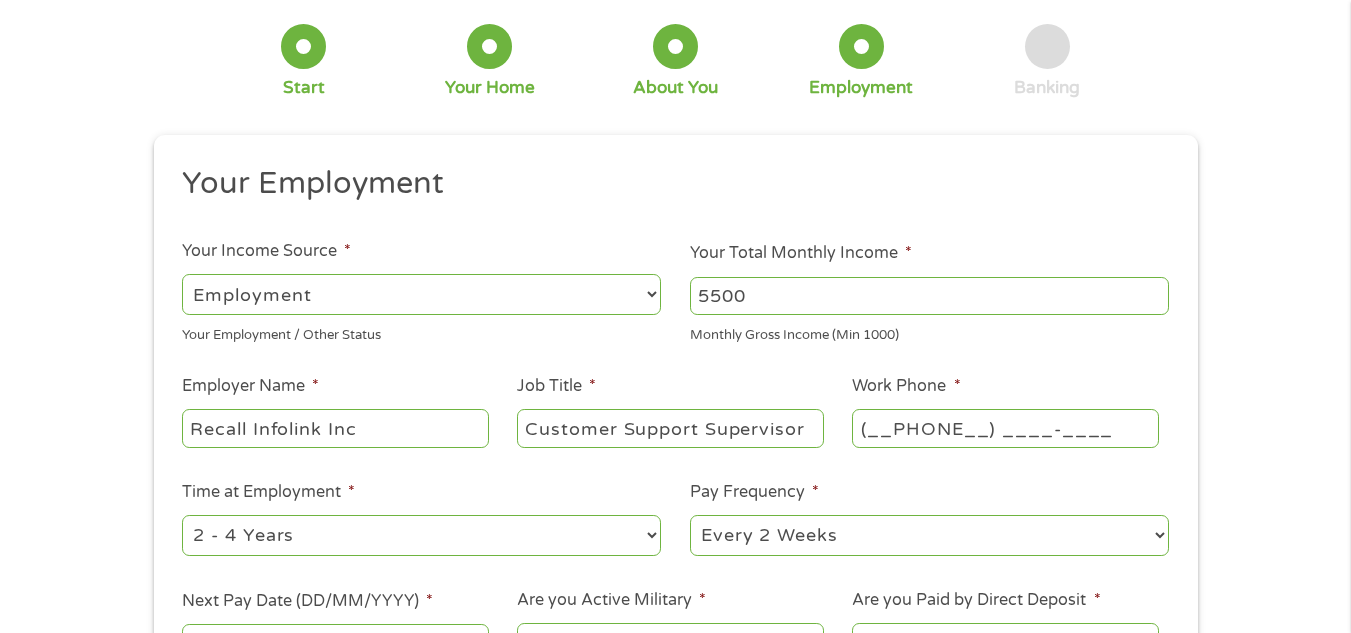 click on "(__PHONE__) ____-____" at bounding box center [1005, 428] 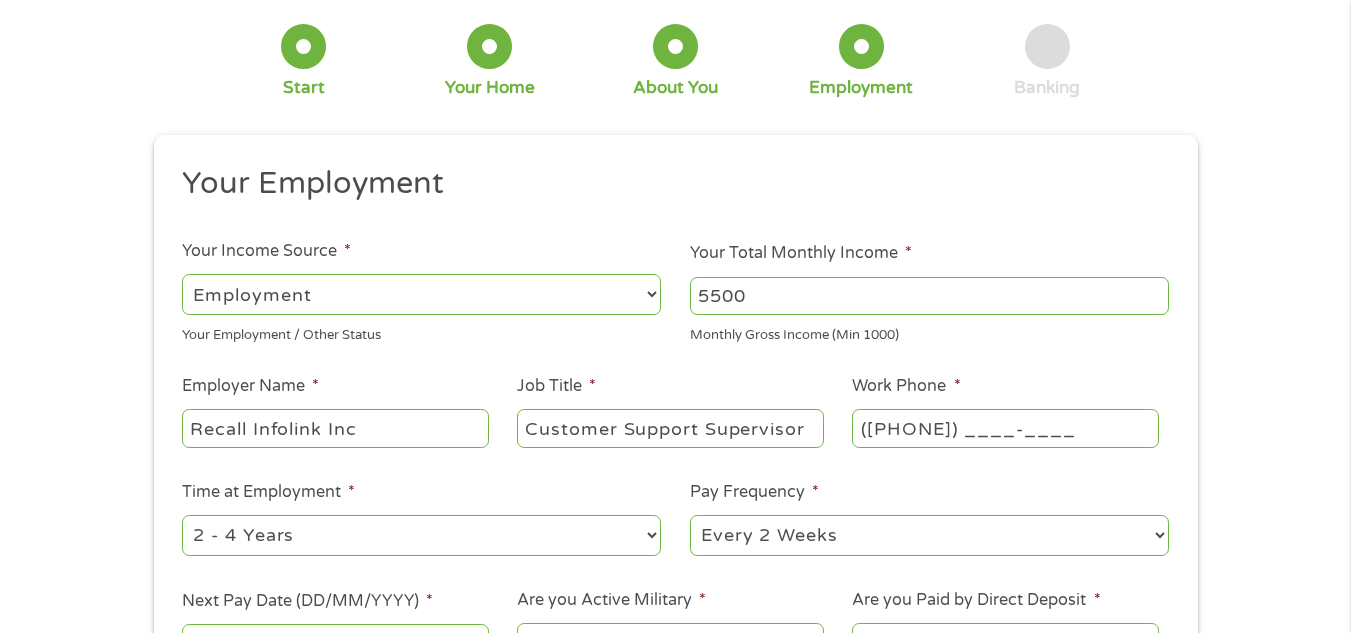 type on "([PHONE]) ____-____" 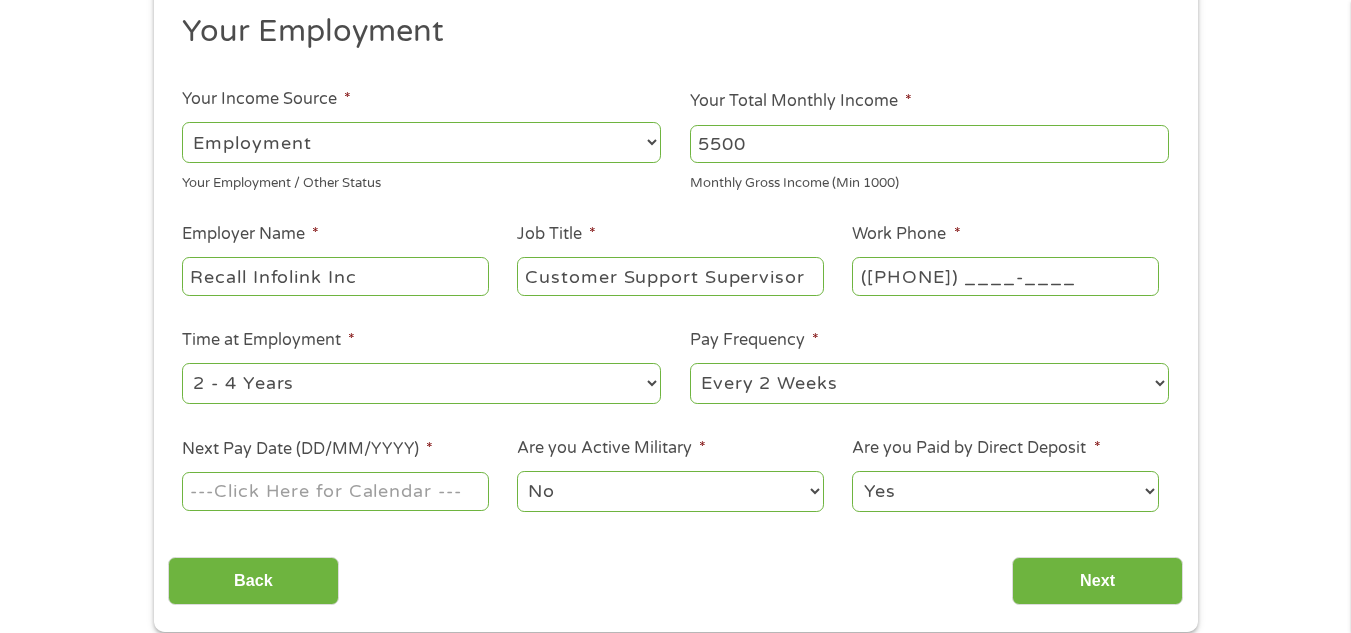 scroll, scrollTop: 300, scrollLeft: 0, axis: vertical 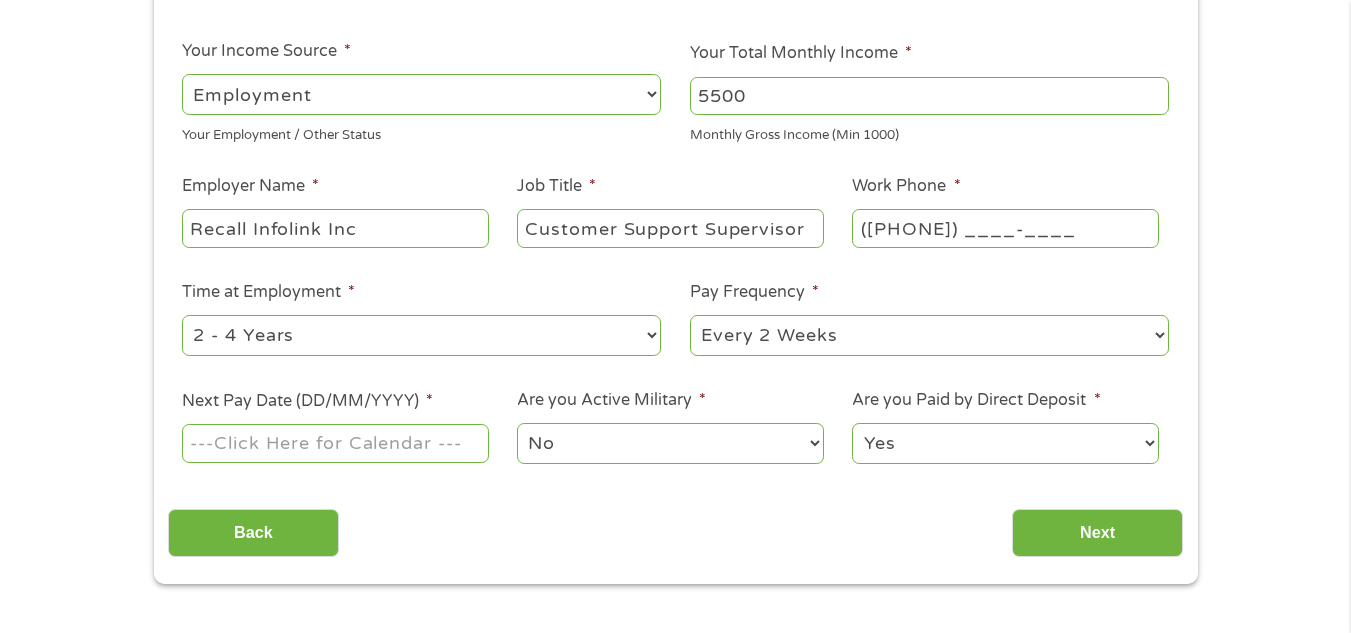 click on "--- Choose one --- 1 Year or less 1 - 2 Years 2 - 4 Years Over 4 Years" at bounding box center [421, 335] 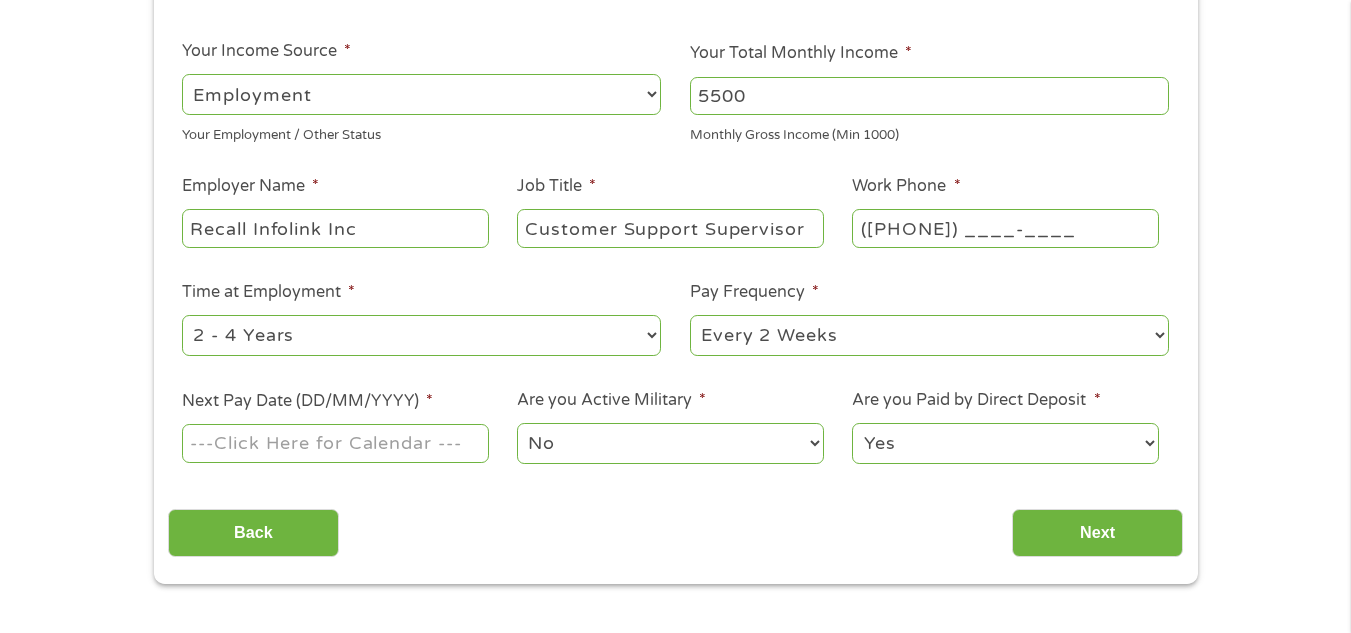 click on "--- Choose one --- 1 Year or less 1 - 2 Years 2 - 4 Years Over 4 Years" at bounding box center [421, 335] 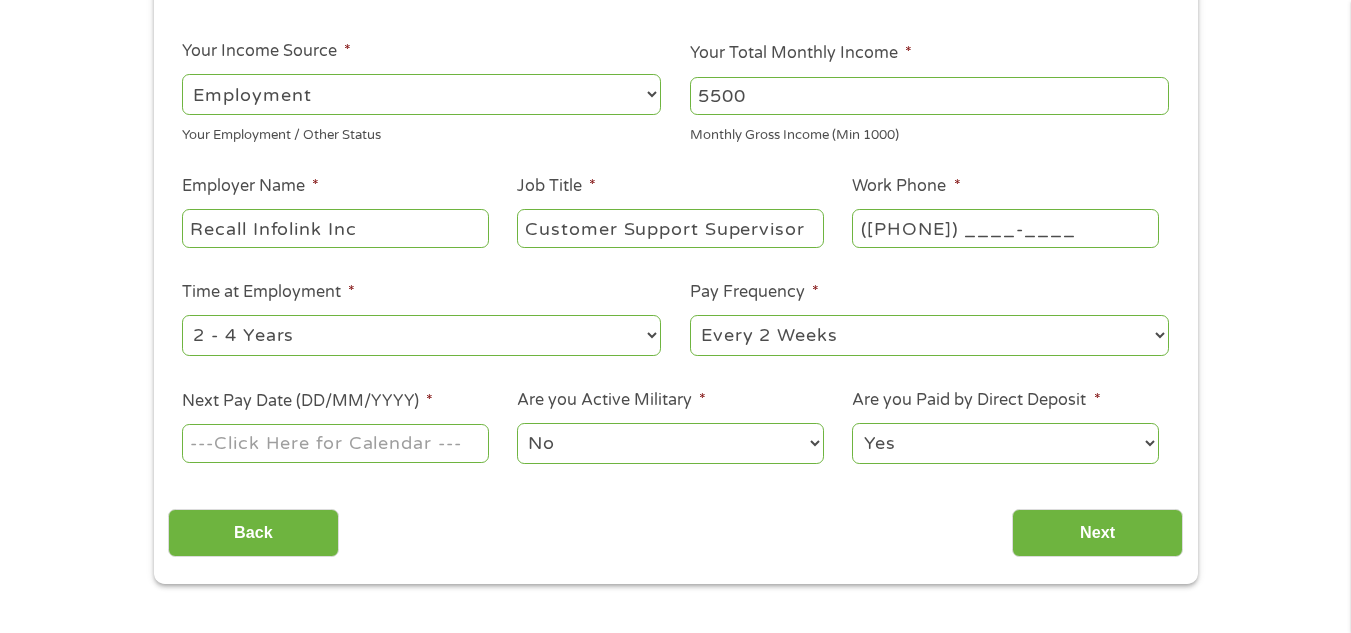 click on "--- Choose one --- Every 2 Weeks Every Week Monthly Semi-Monthly" at bounding box center (929, 335) 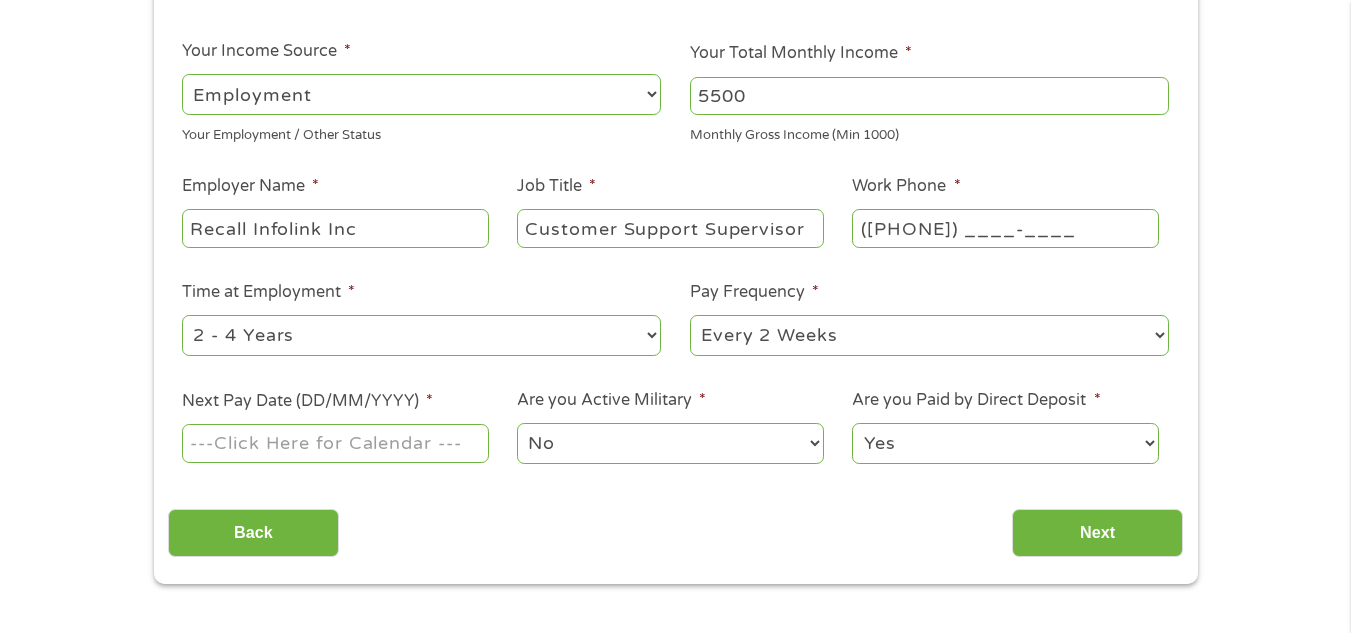 select on "semimonthly" 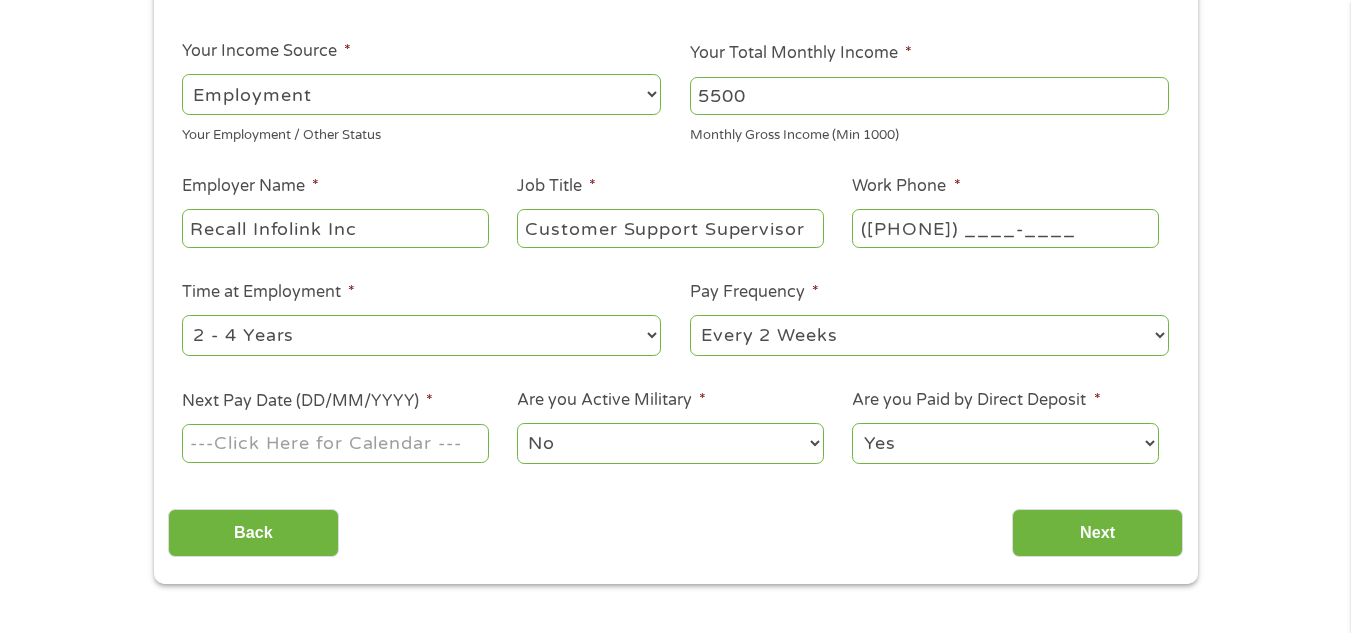 click on "--- Choose one --- Every 2 Weeks Every Week Monthly Semi-Monthly" at bounding box center [929, 335] 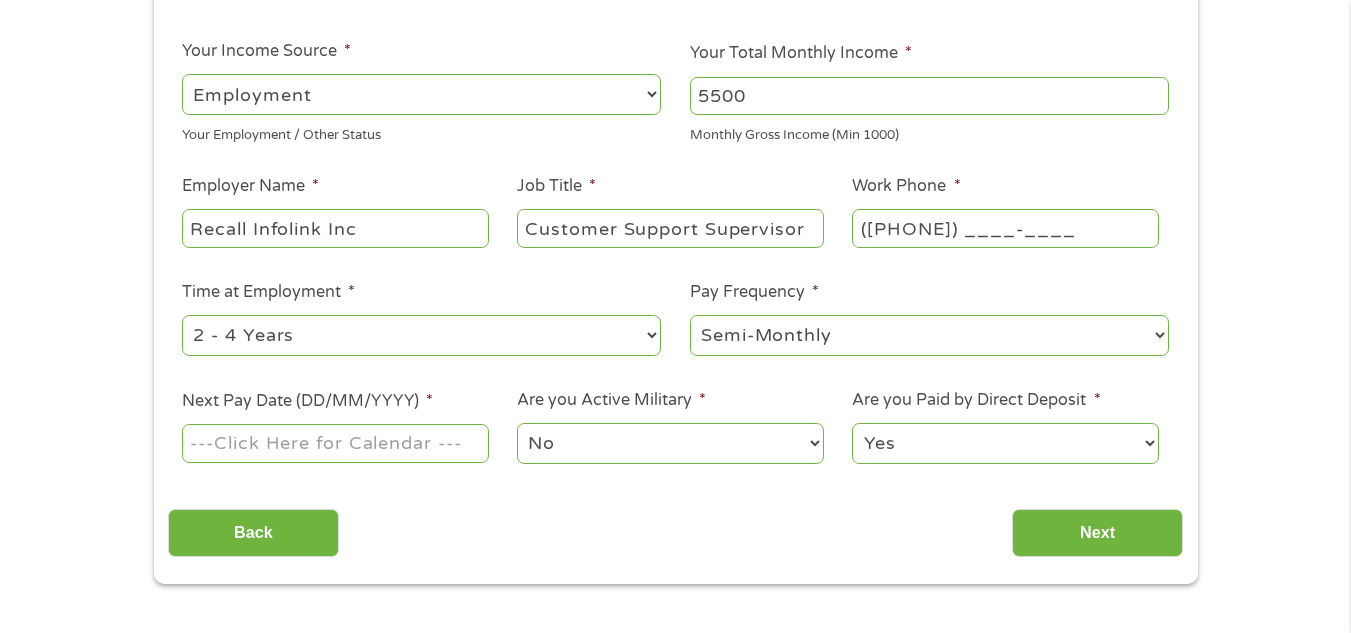 click on "Next Pay Date (DD/MM/YYYY) *" at bounding box center [335, 443] 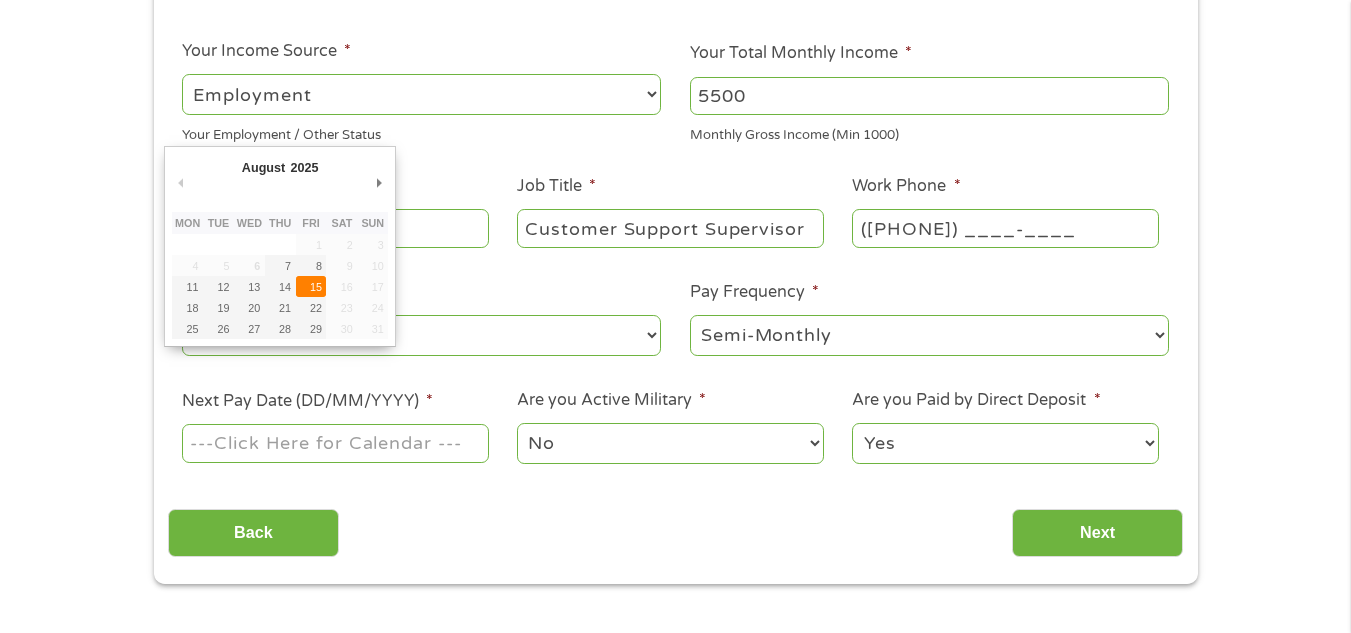 type on "15/08/2025" 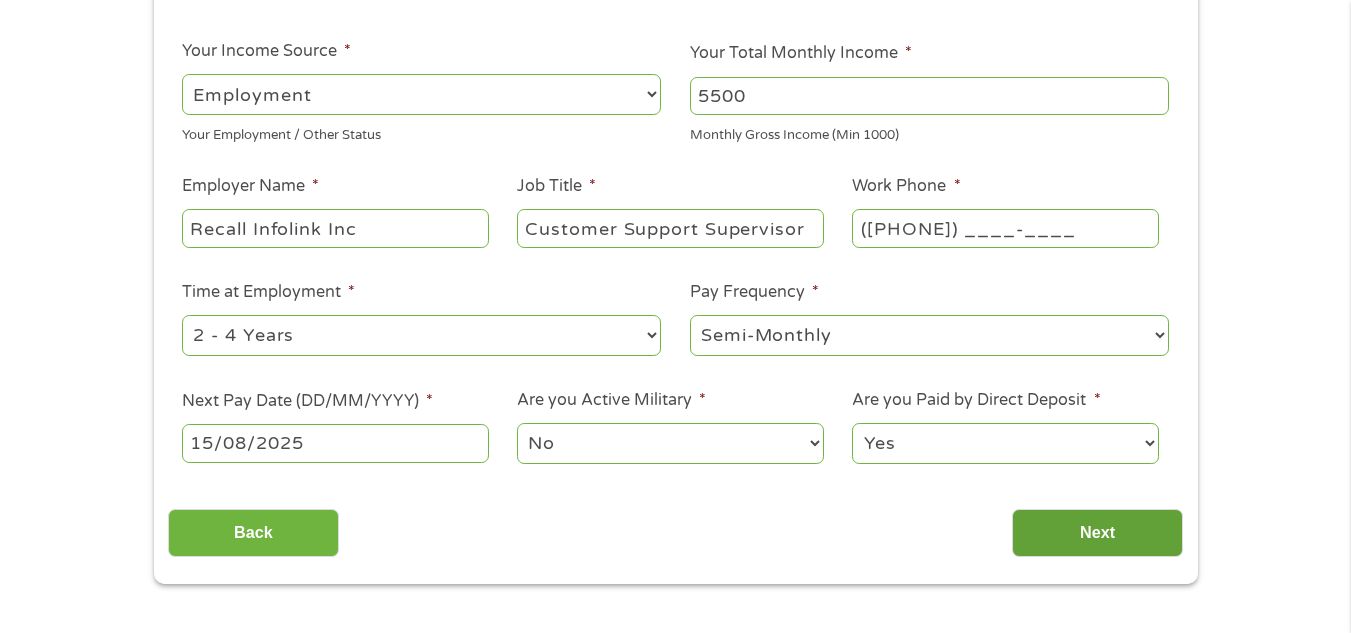 click on "Next" at bounding box center [1097, 533] 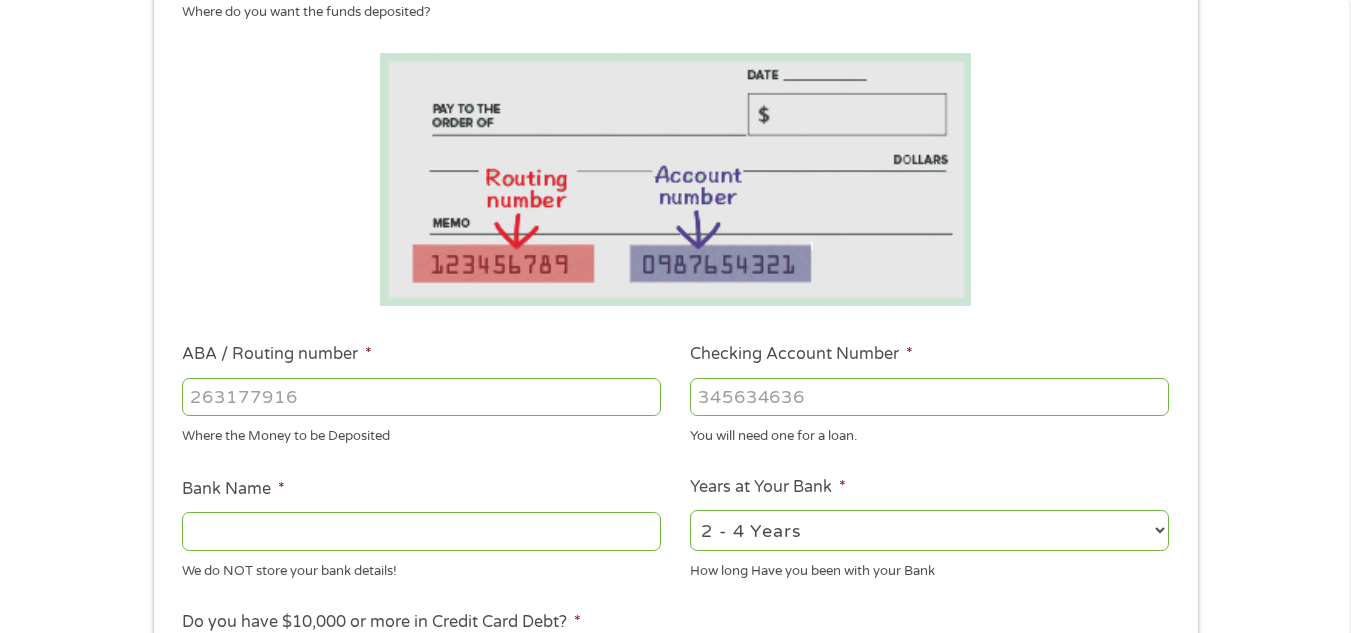 scroll, scrollTop: 8, scrollLeft: 8, axis: both 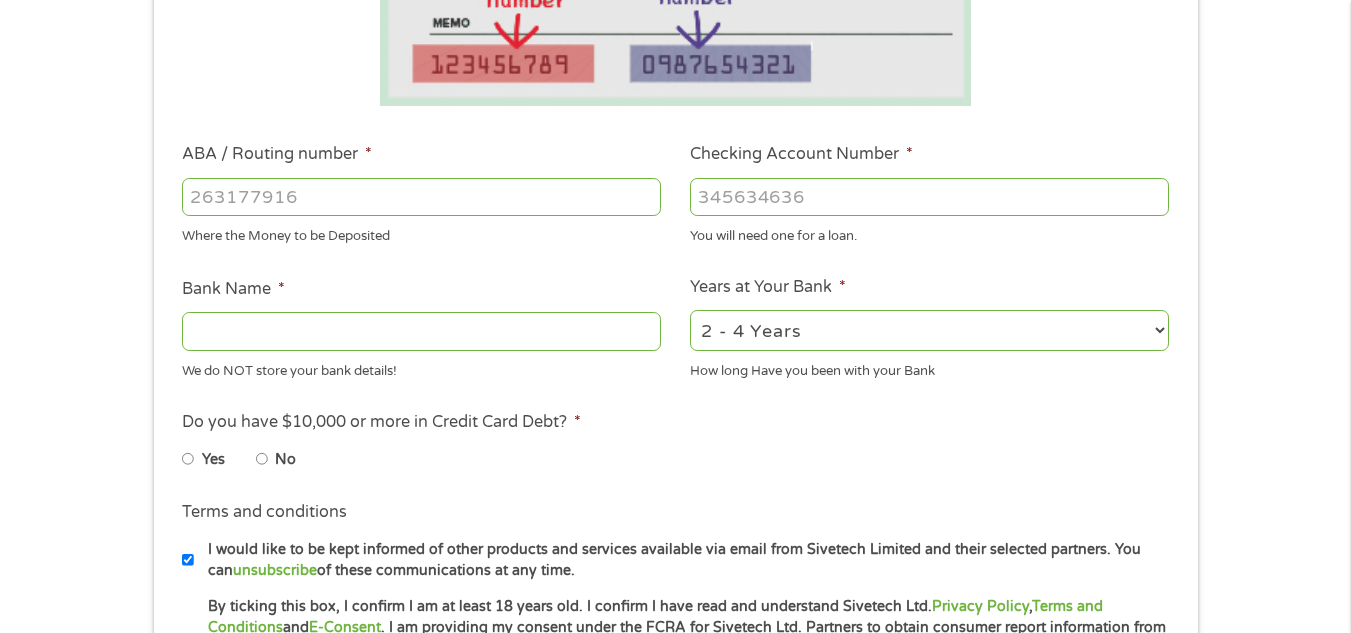 click on "ABA / Routing number *" at bounding box center (421, 197) 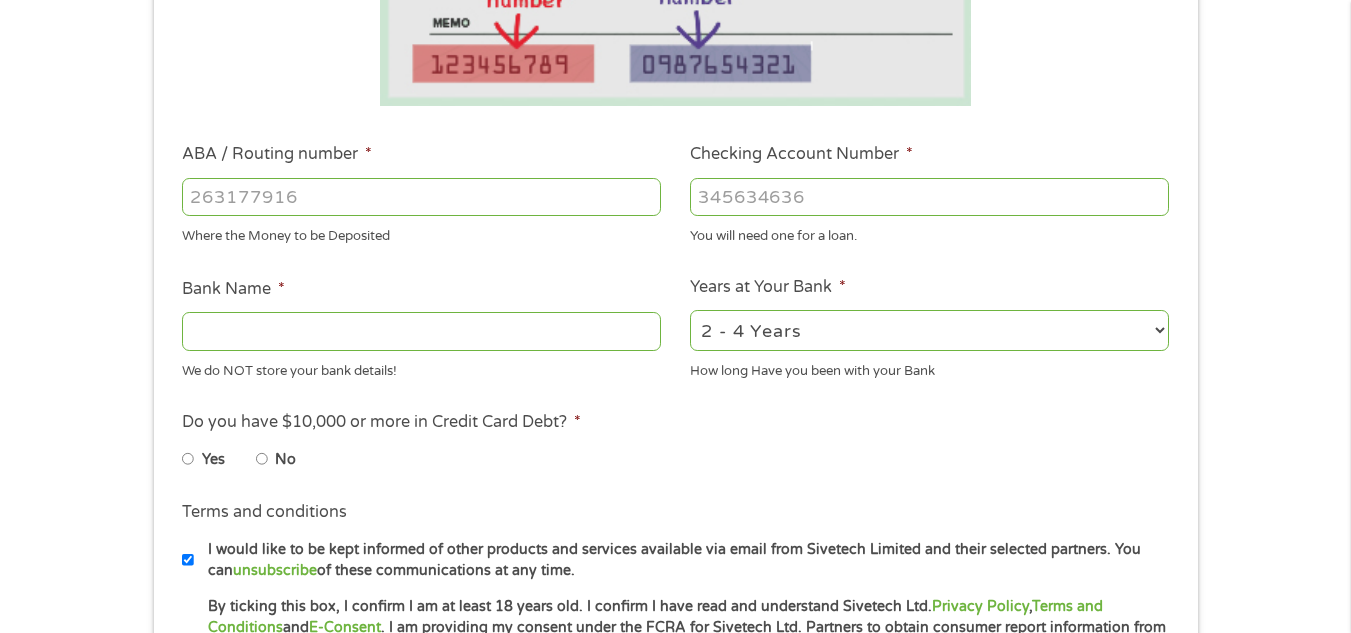 type on "[PHONE]" 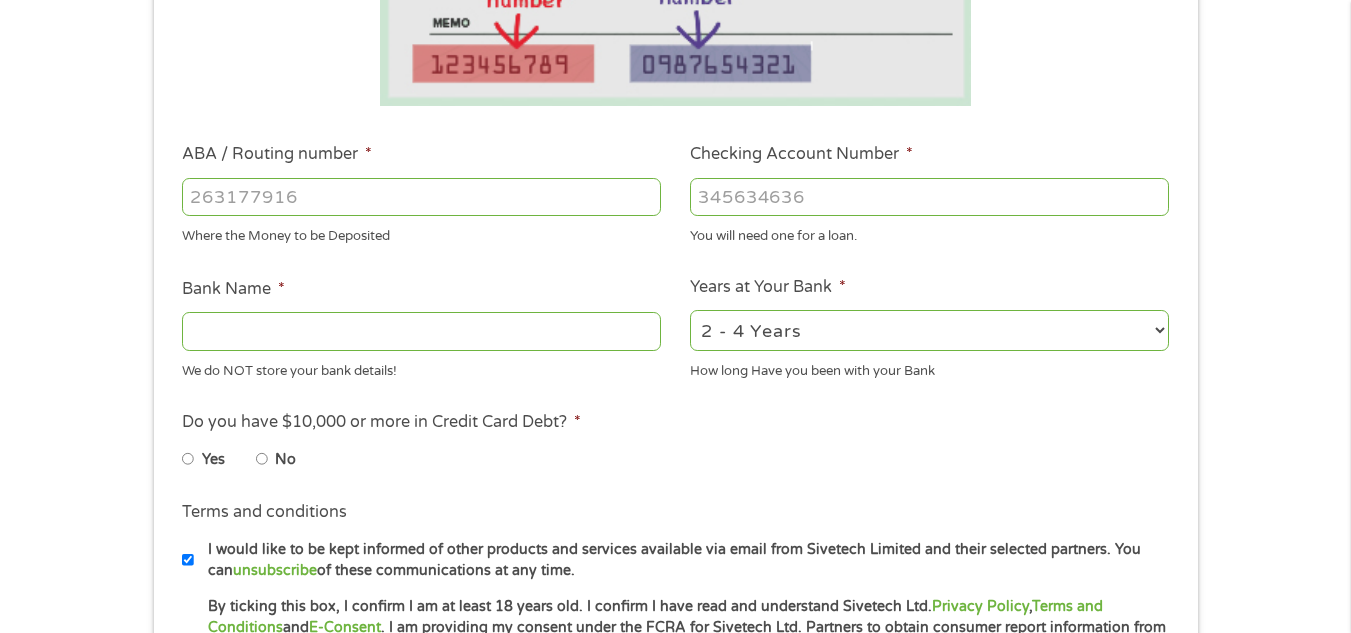 type on "E TRADE BANK" 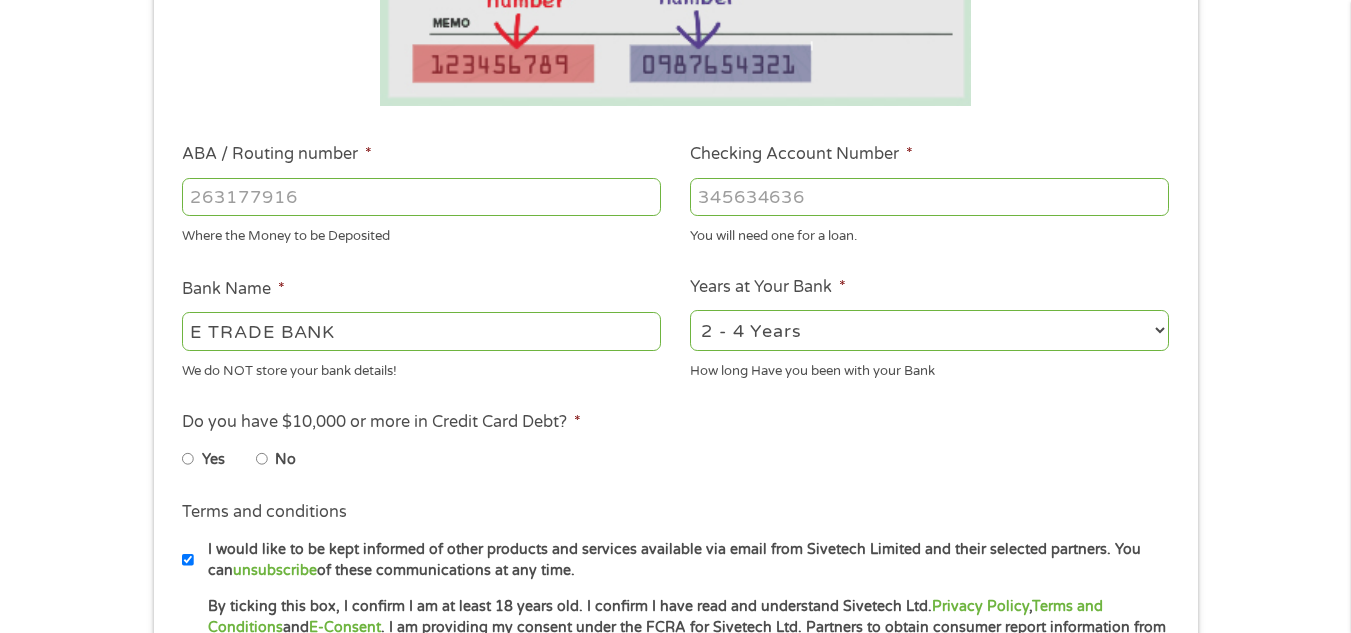 type on "[PHONE]" 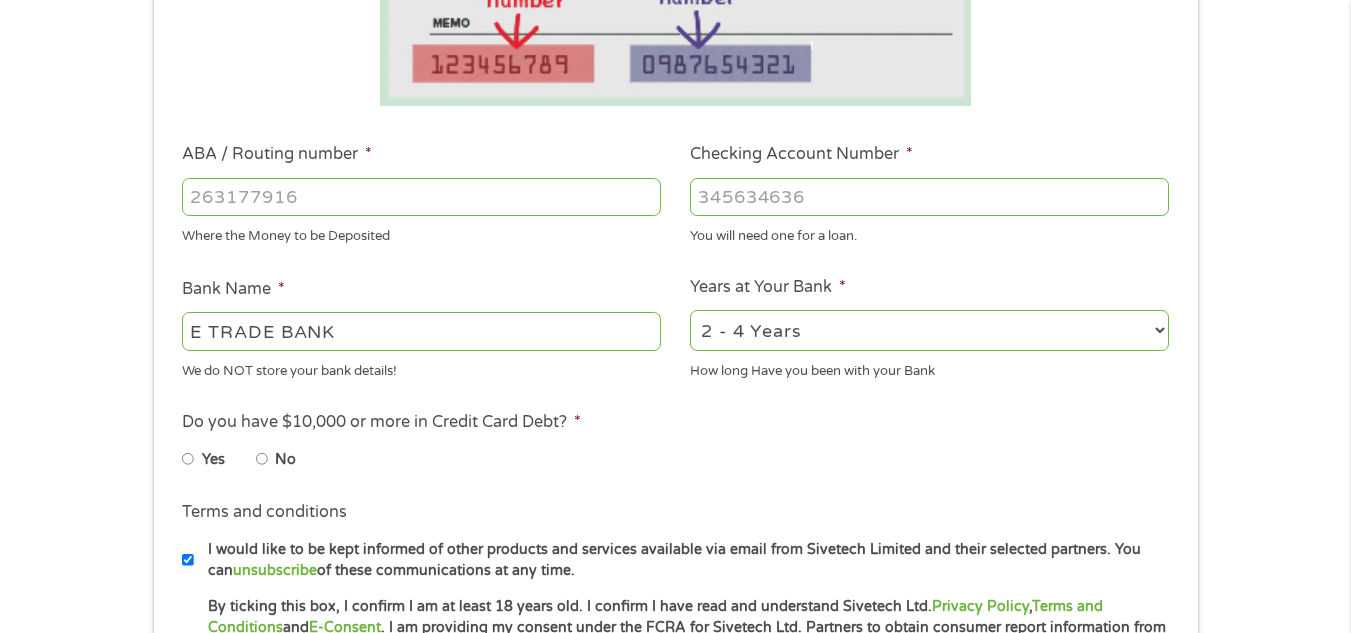 click on "Checking Account Number *" at bounding box center (929, 197) 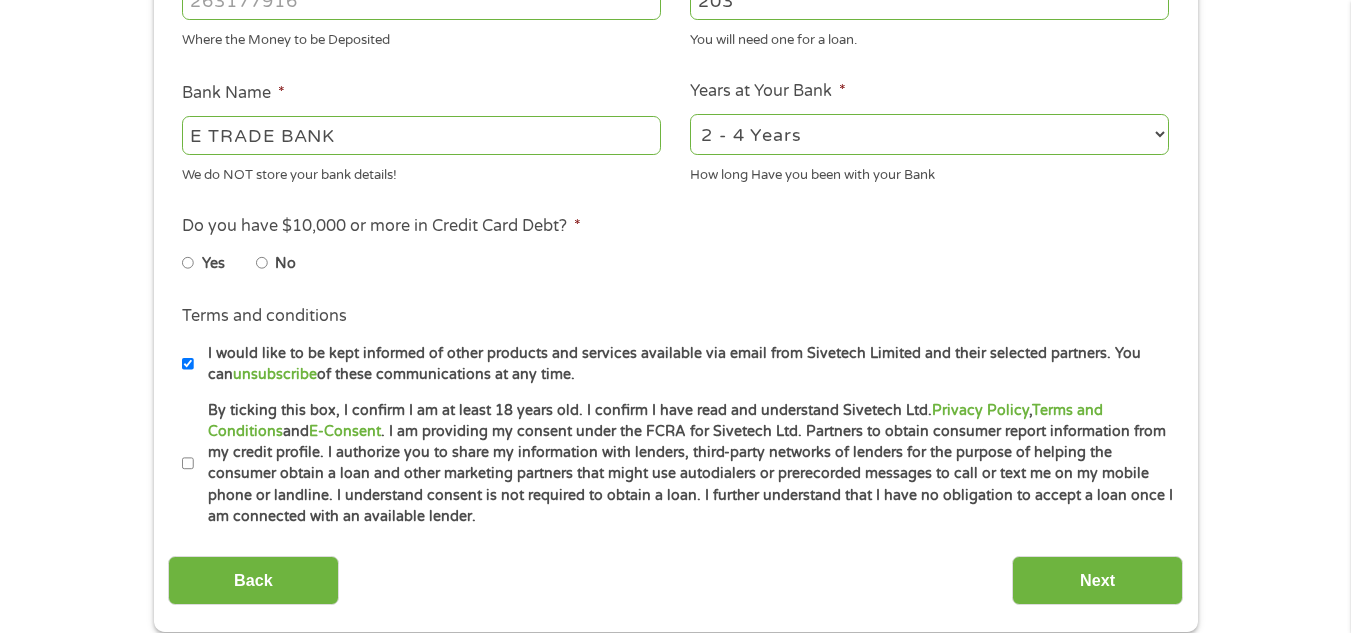 scroll, scrollTop: 700, scrollLeft: 0, axis: vertical 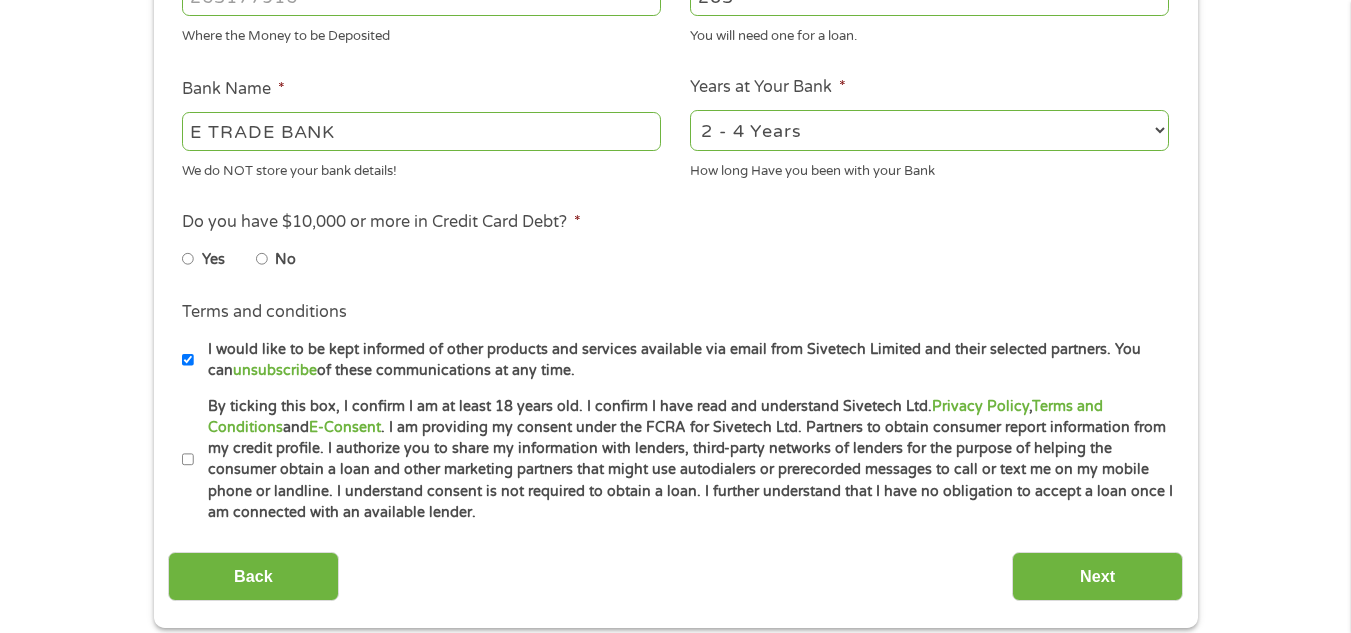 type on "[PHONE]" 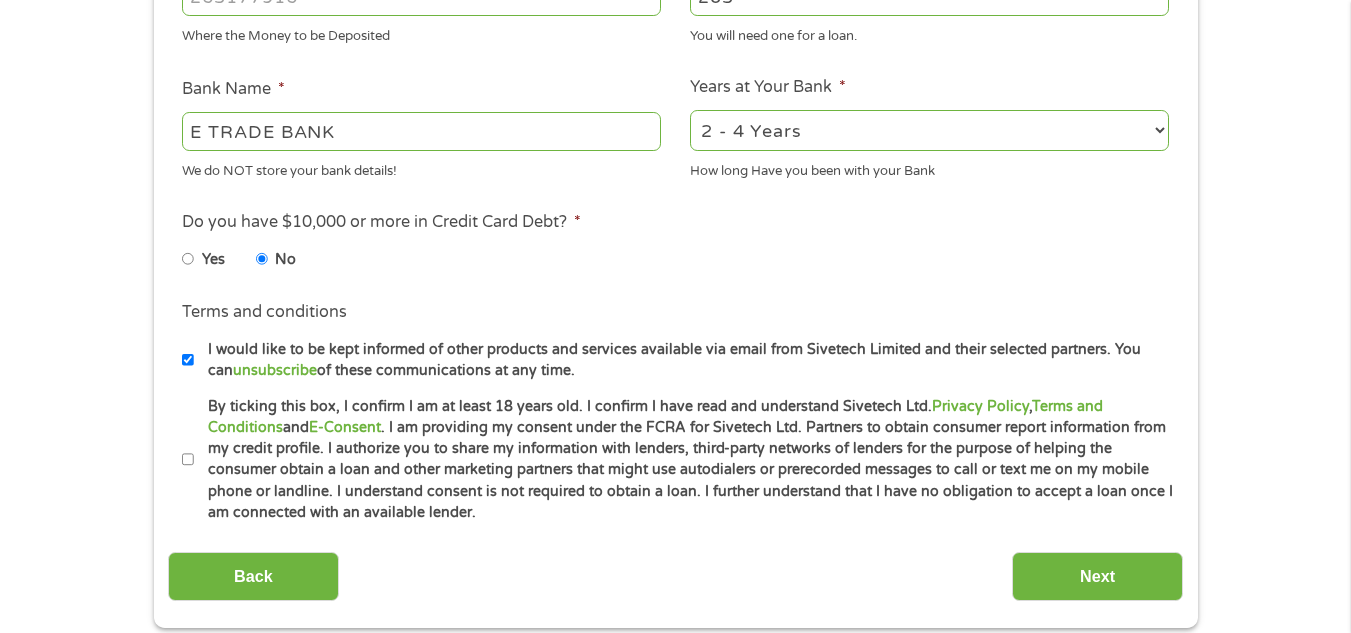 scroll, scrollTop: 800, scrollLeft: 0, axis: vertical 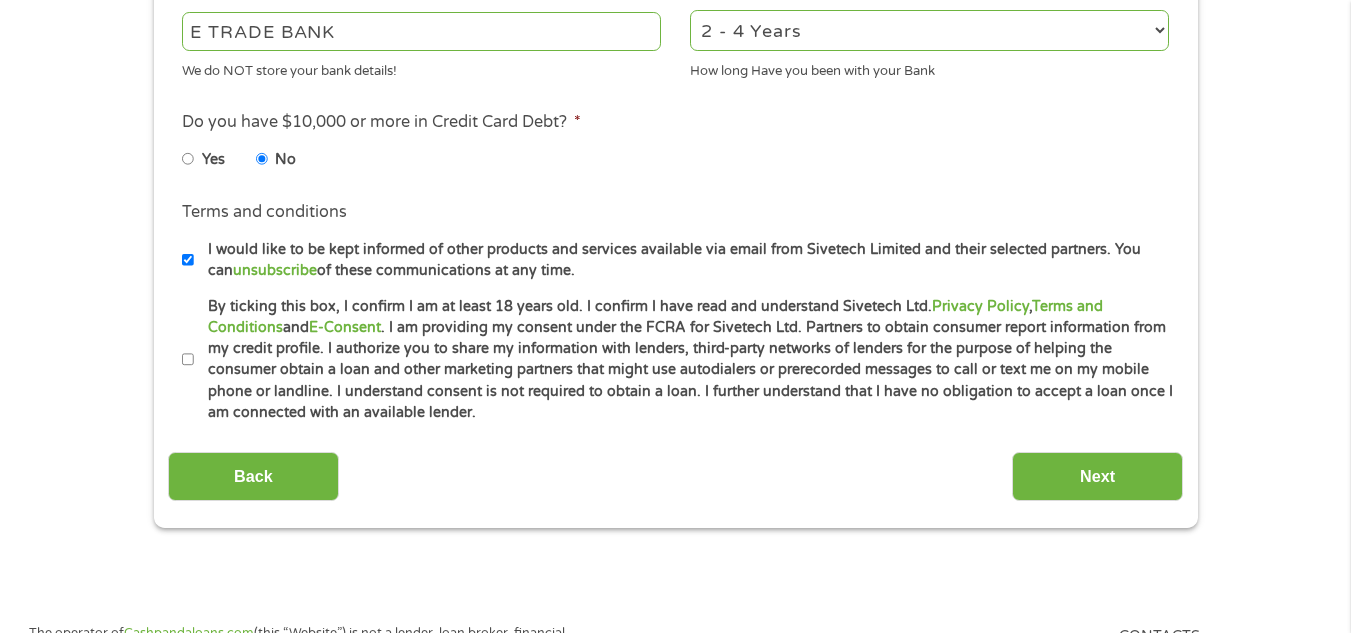 click on "By ticking this box, I confirm I am at least 18 years old. I confirm I have read and understand Sivetech Ltd.  Privacy Policy ,  Terms and Conditions  and  E-Consent . I am providing my consent under the FCRA for Sivetech Ltd. Partners to obtain consumer report information from my credit profile. I authorize you to share my information with lenders, third-party networks of lenders for the purpose of helping the consumer obtain a loan and other marketing partners that might use autodialers or prerecorded messages to call or text me on my mobile phone or landline. I understand consent is not required to obtain a loan. I further understand that I have no obligation to accept a loan once I am connected with an available lender." at bounding box center [188, 360] 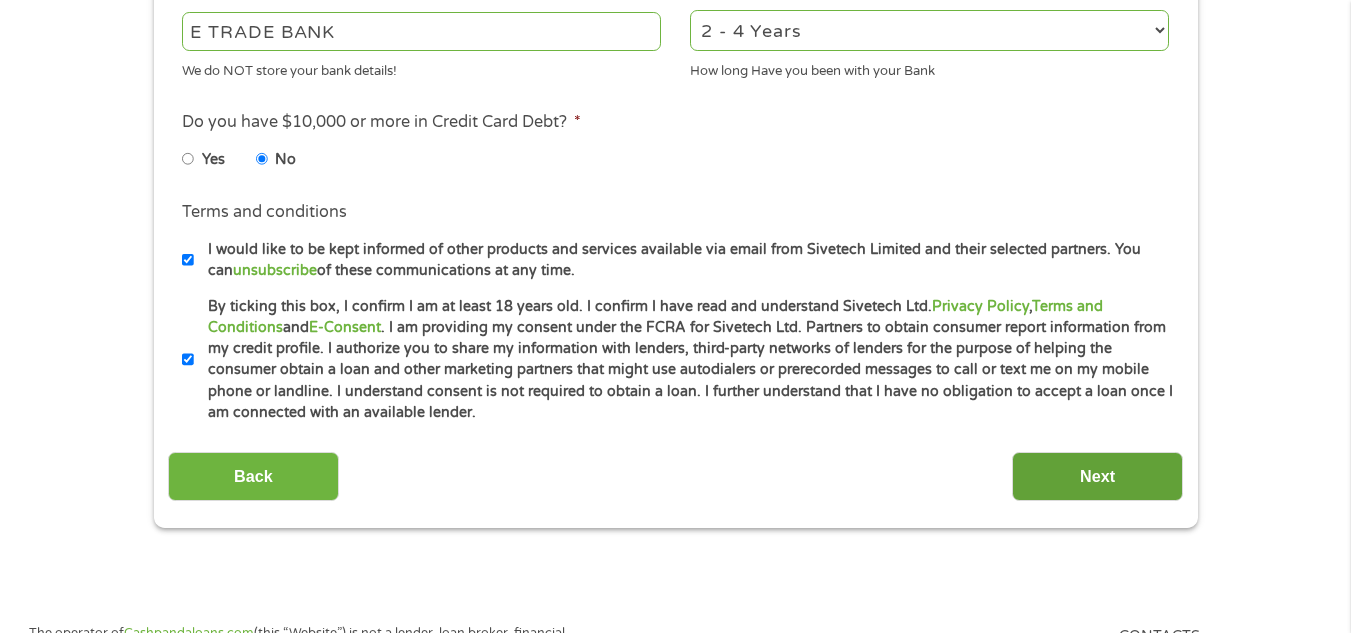 click on "Next" at bounding box center [1097, 476] 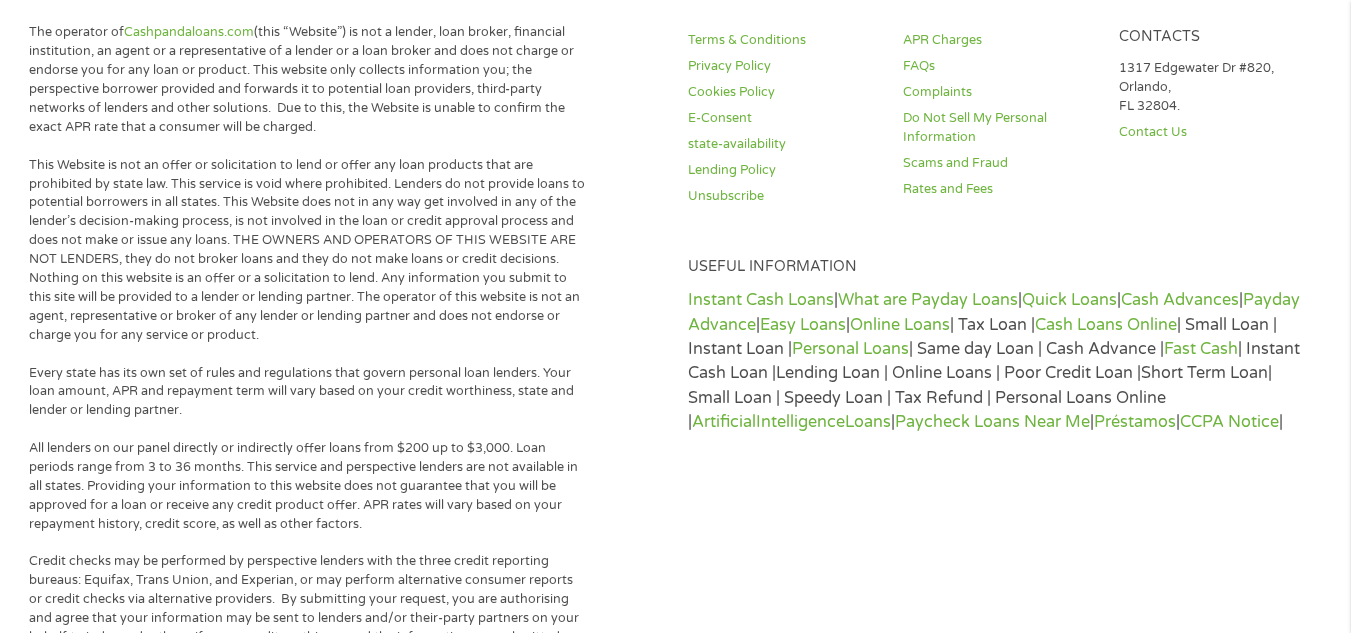 scroll, scrollTop: 8, scrollLeft: 8, axis: both 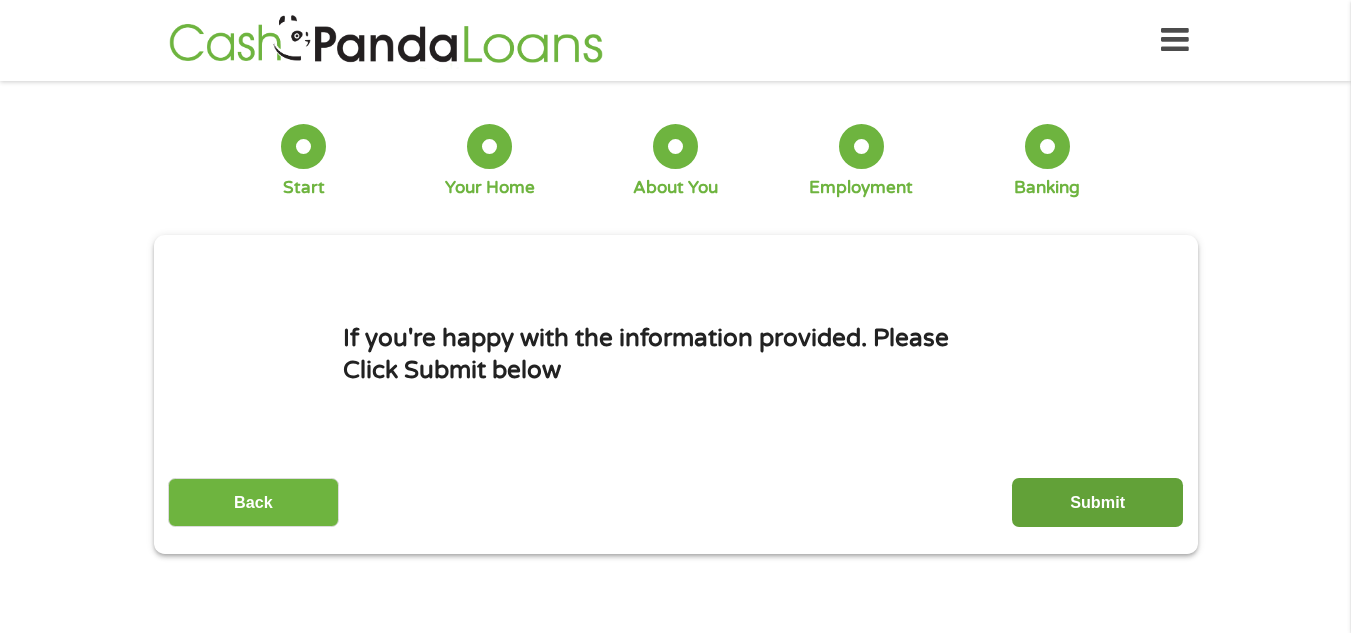 click on "Submit" at bounding box center [1097, 502] 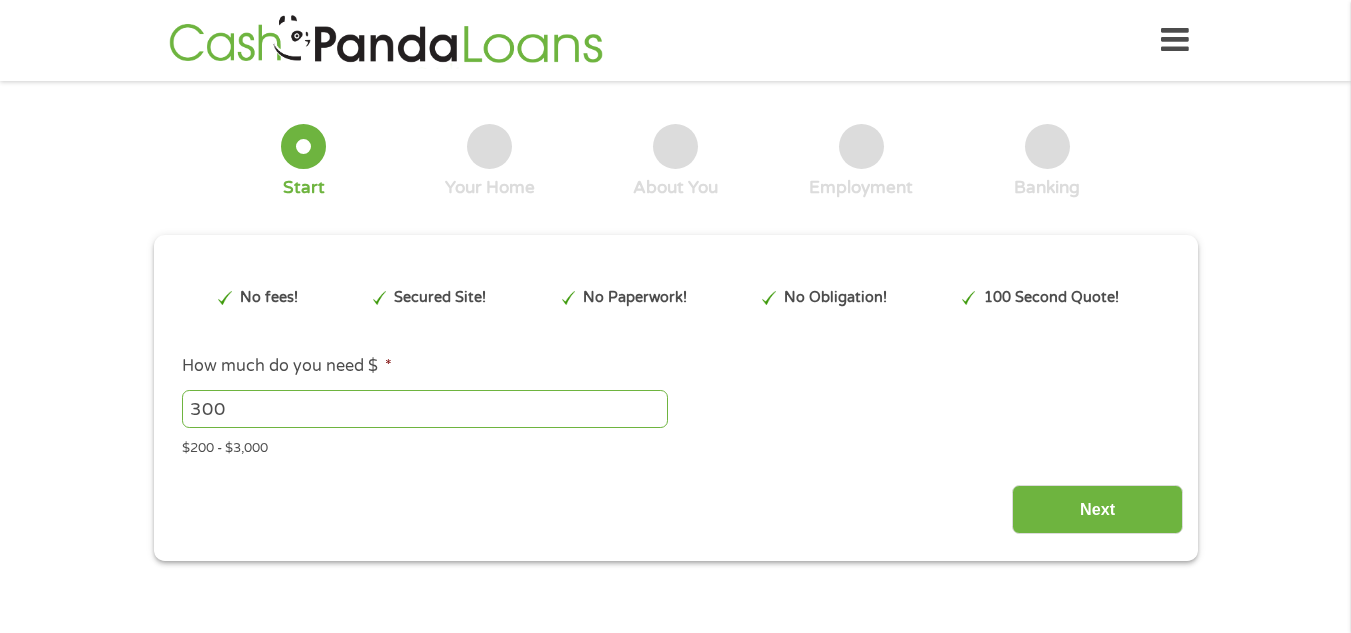 scroll, scrollTop: 0, scrollLeft: 0, axis: both 